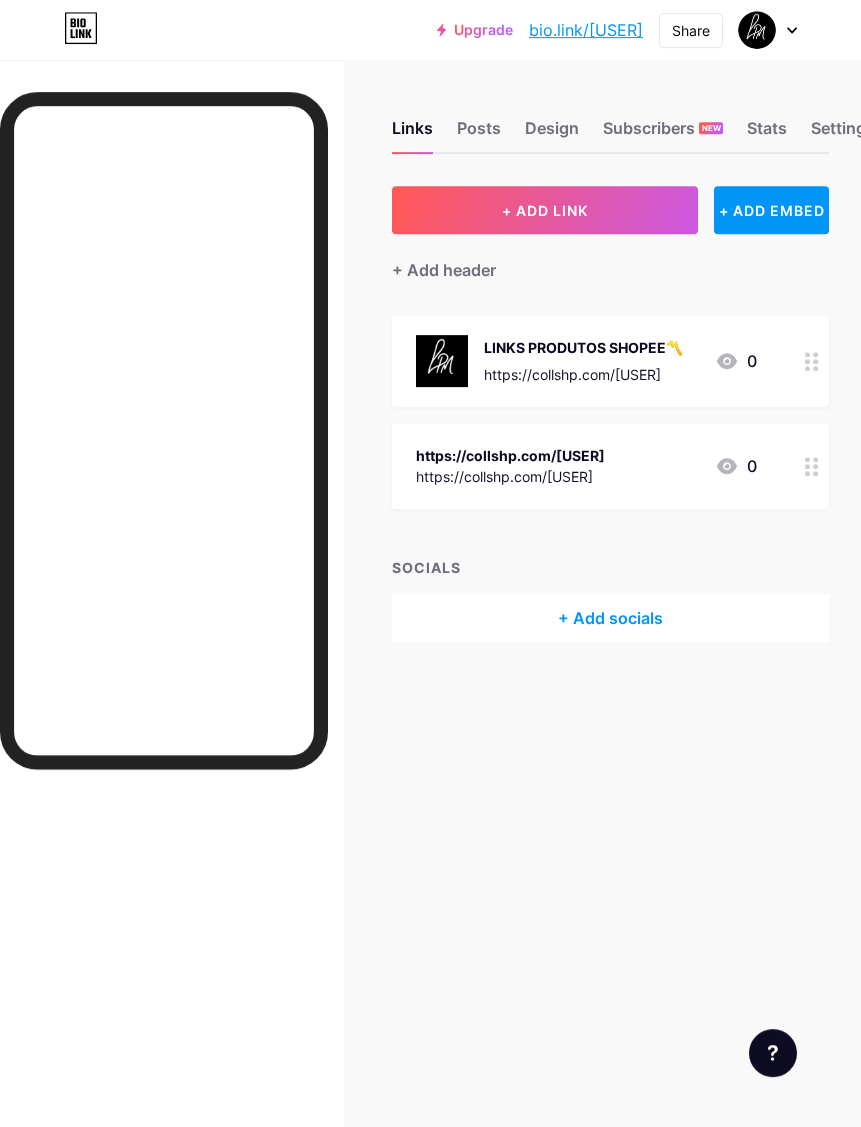 scroll, scrollTop: 0, scrollLeft: 0, axis: both 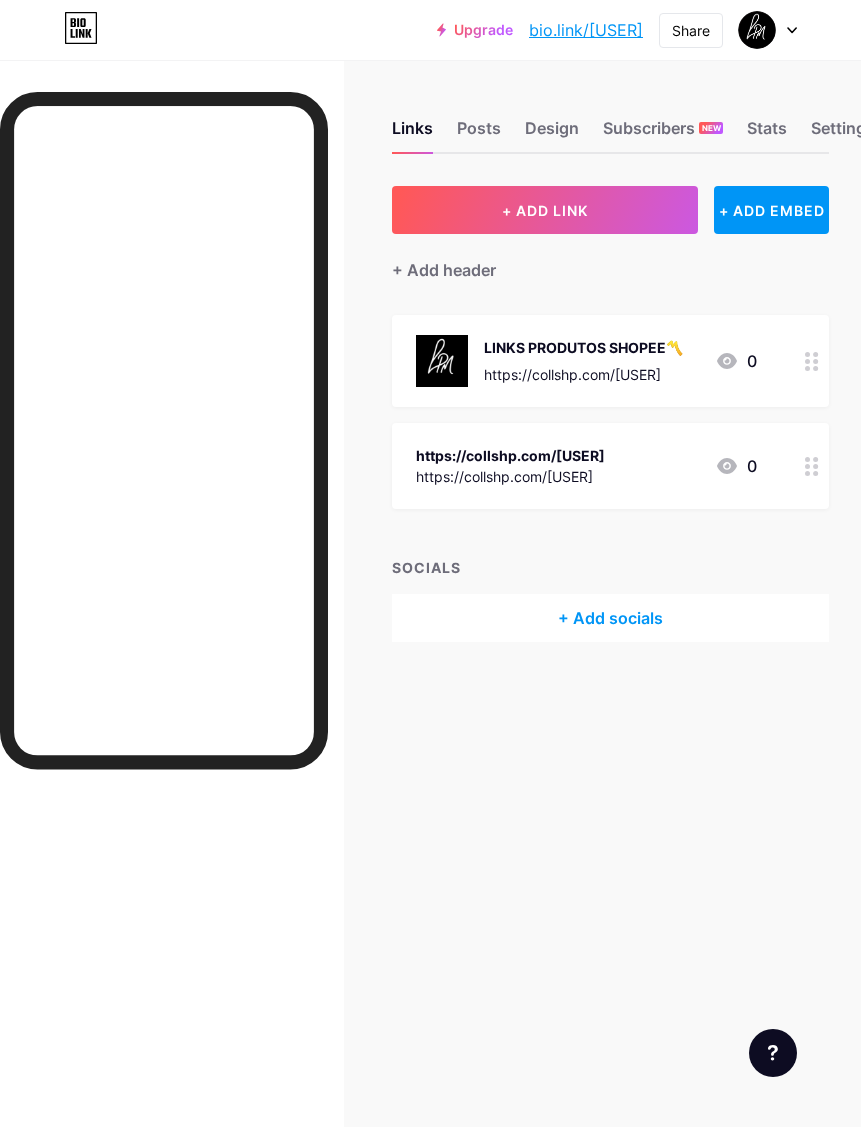 click on "+ ADD EMBED" at bounding box center [771, 210] 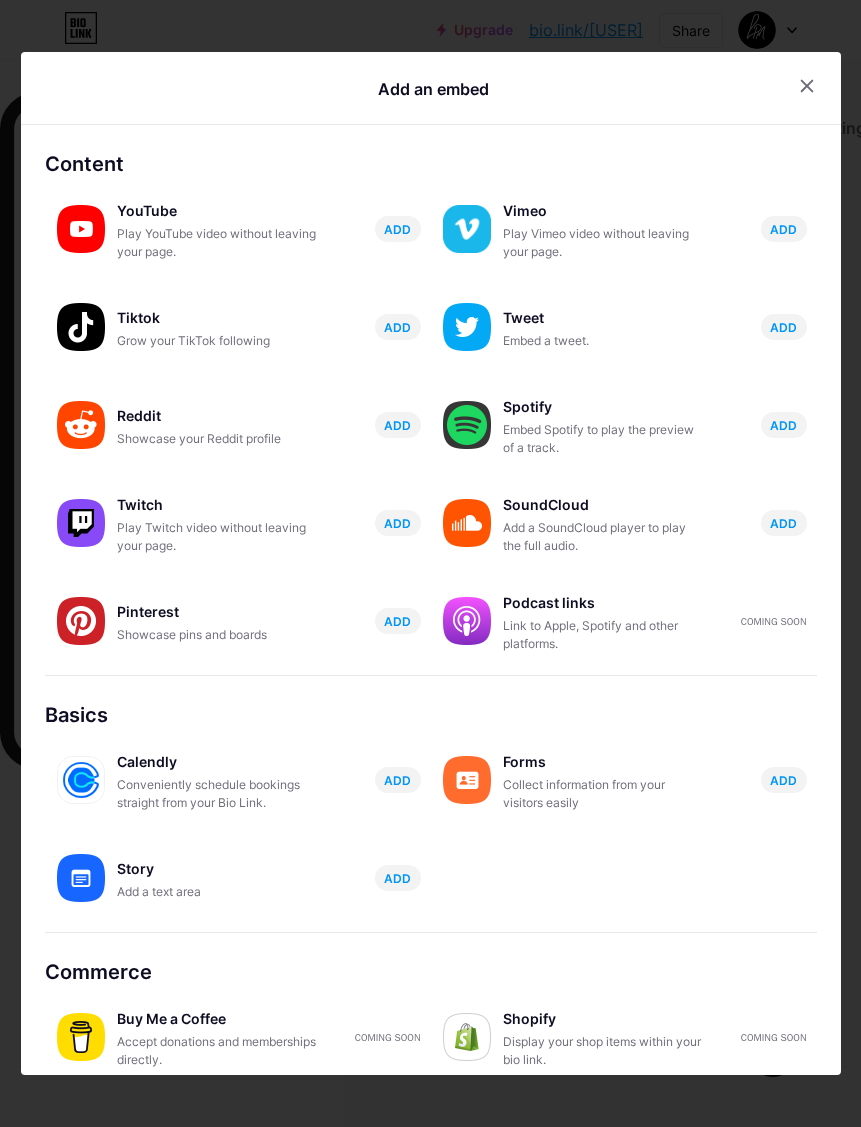 click at bounding box center [807, 86] 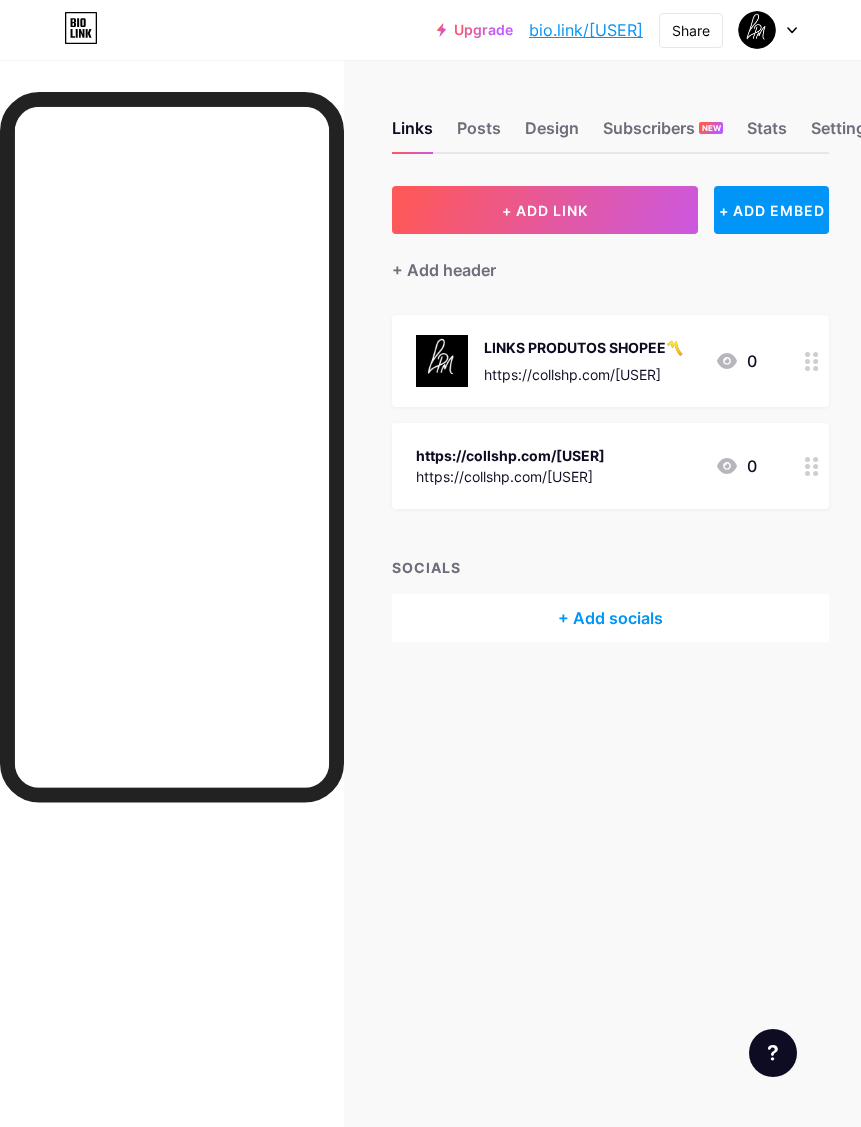 click on "Design" at bounding box center [552, 134] 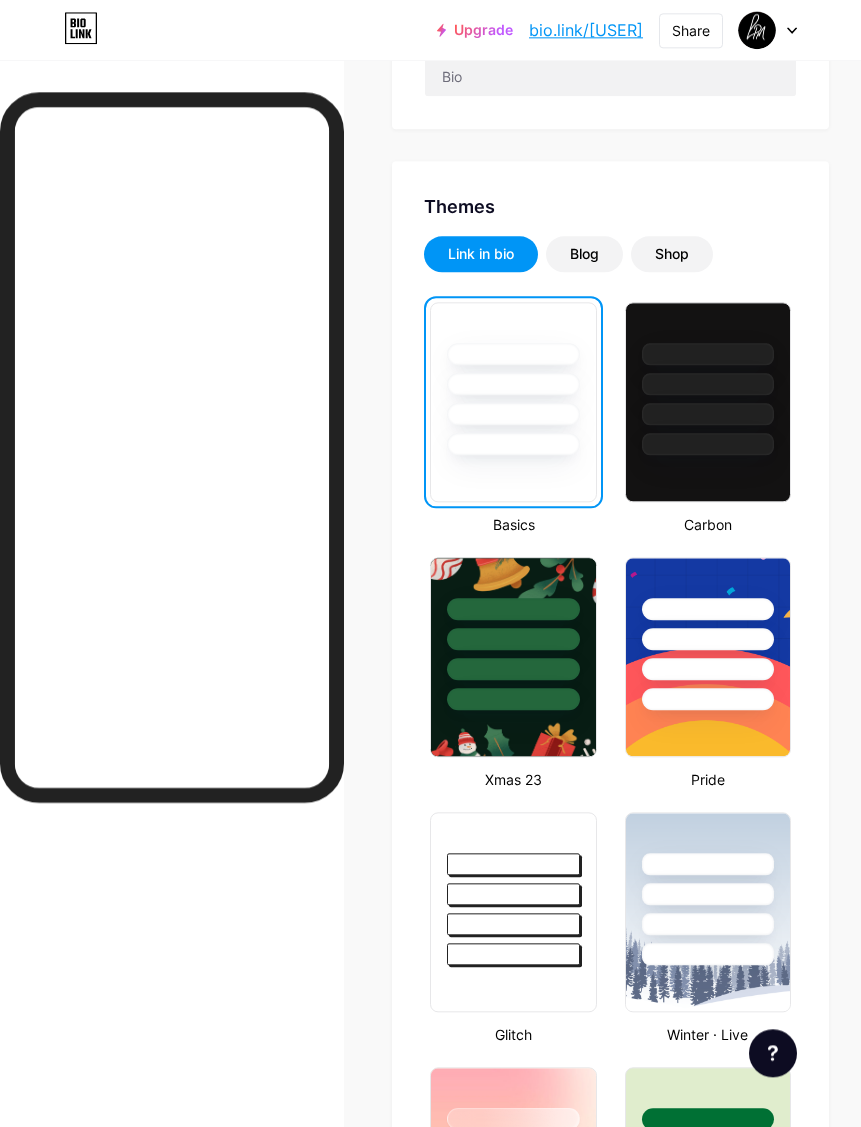 scroll, scrollTop: 427, scrollLeft: 0, axis: vertical 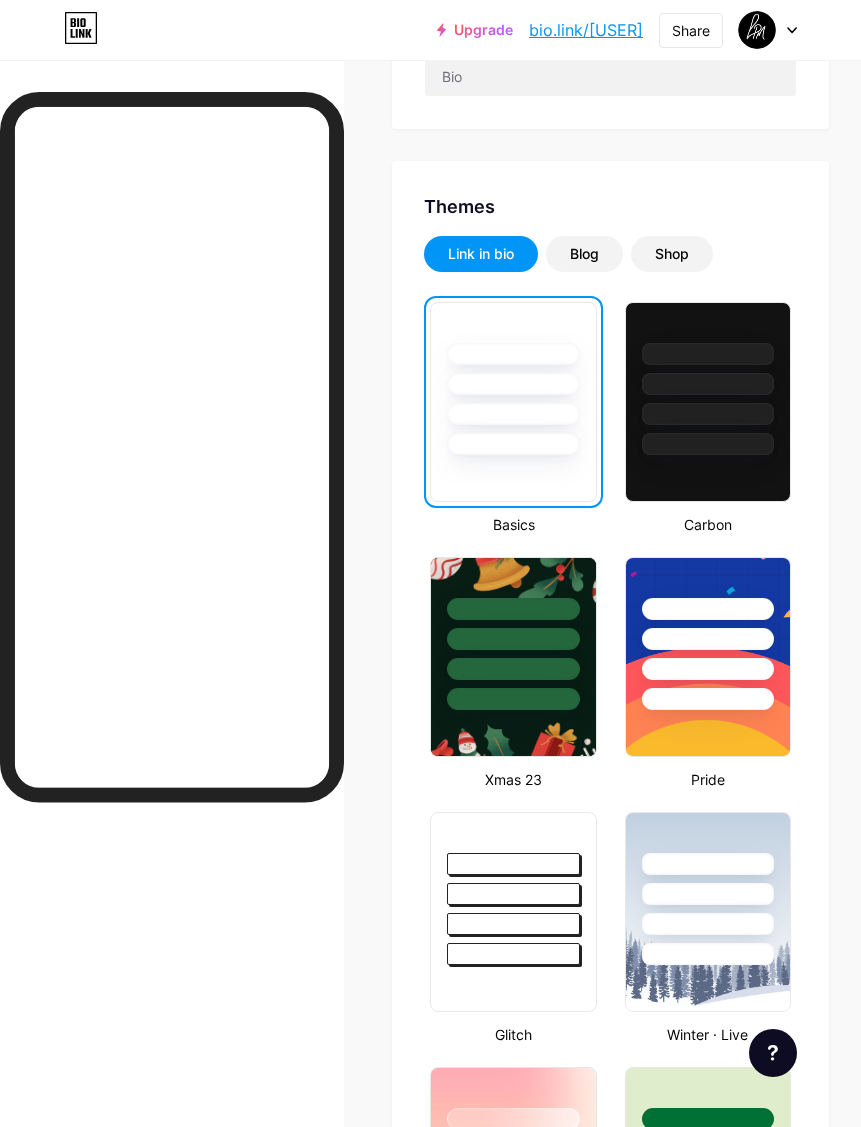 click at bounding box center (708, 402) 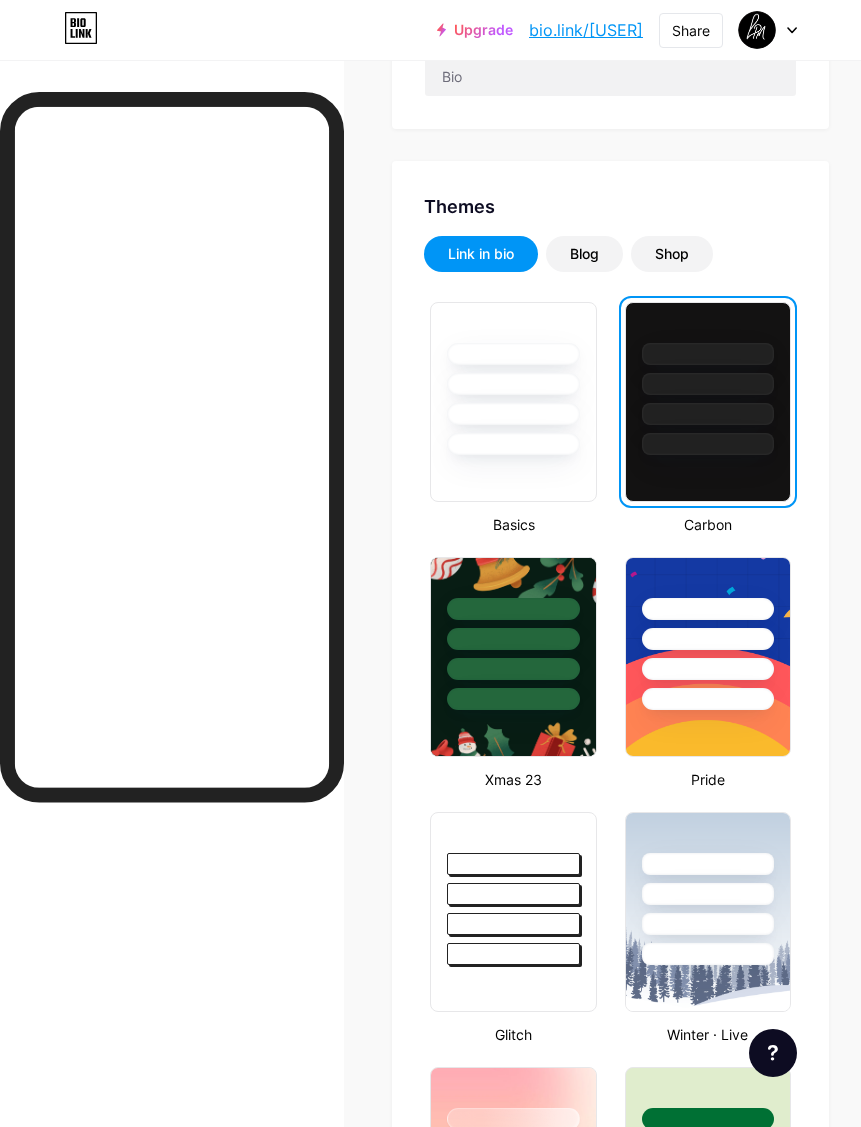 click at bounding box center (513, 894) 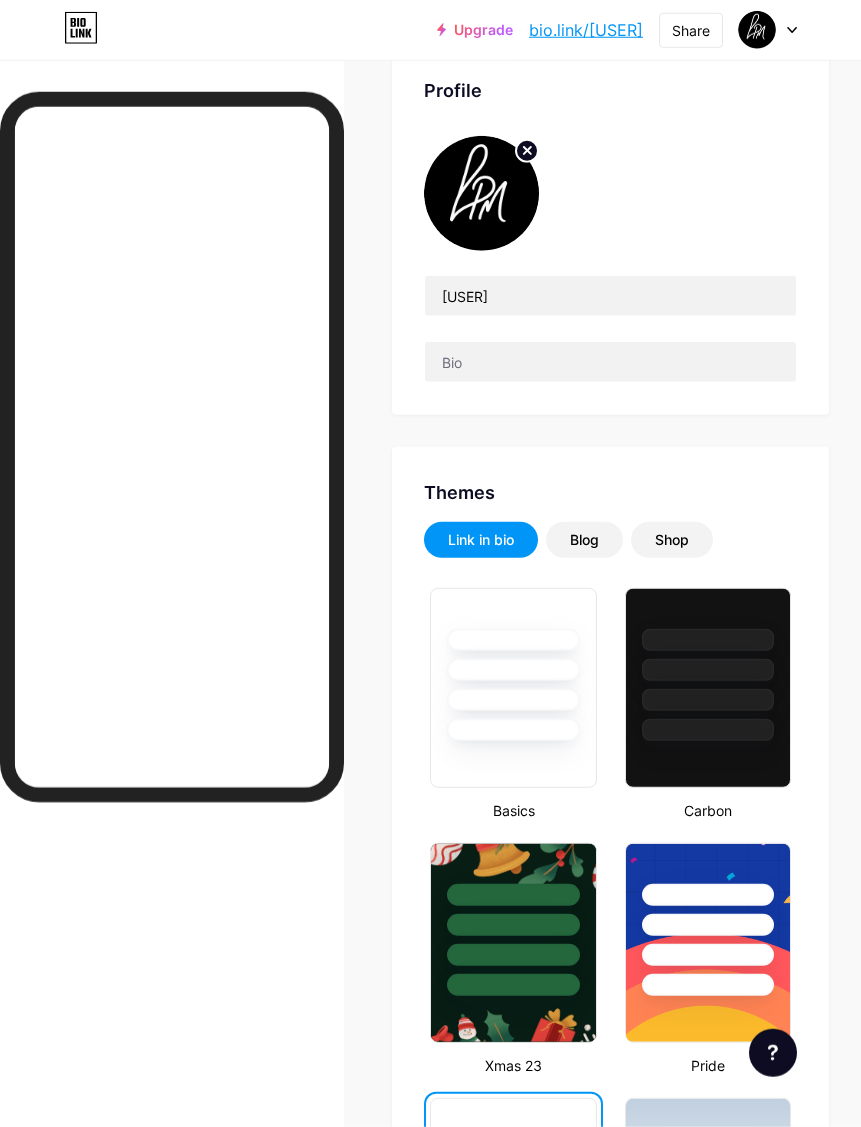 scroll, scrollTop: 0, scrollLeft: 0, axis: both 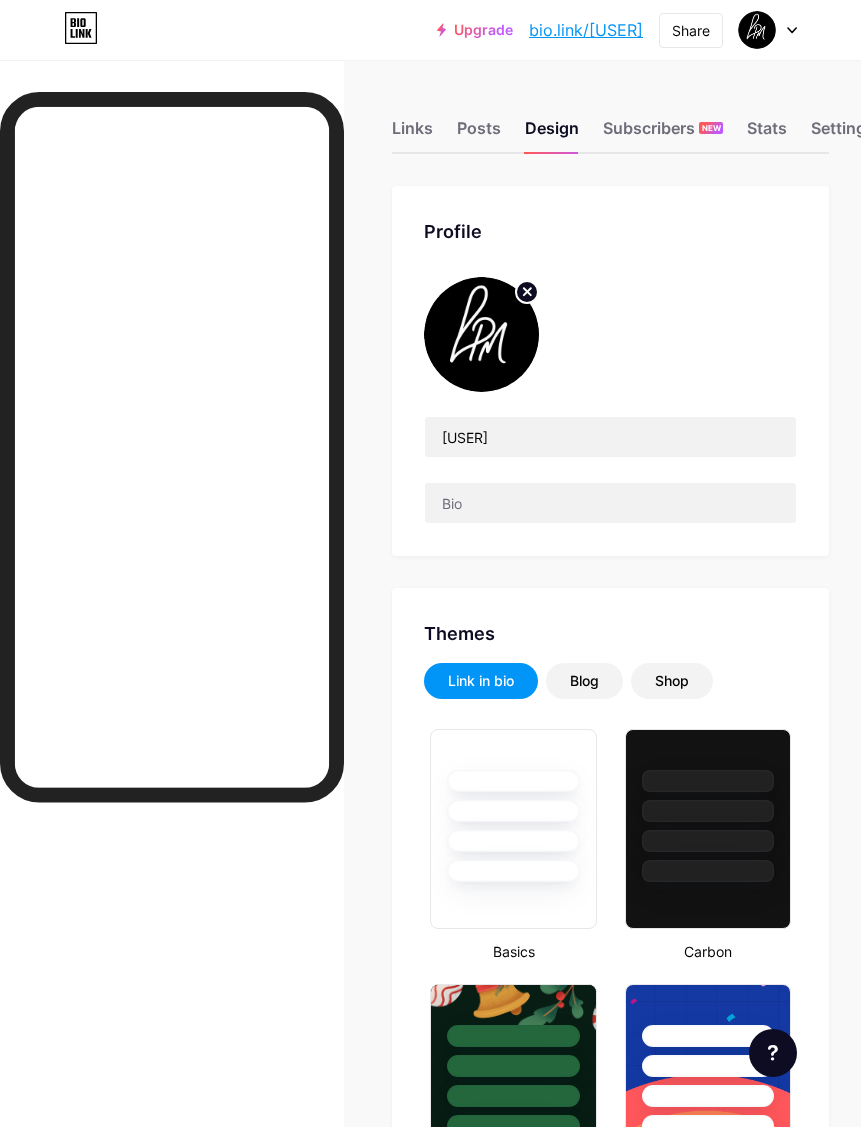 click at bounding box center (708, 841) 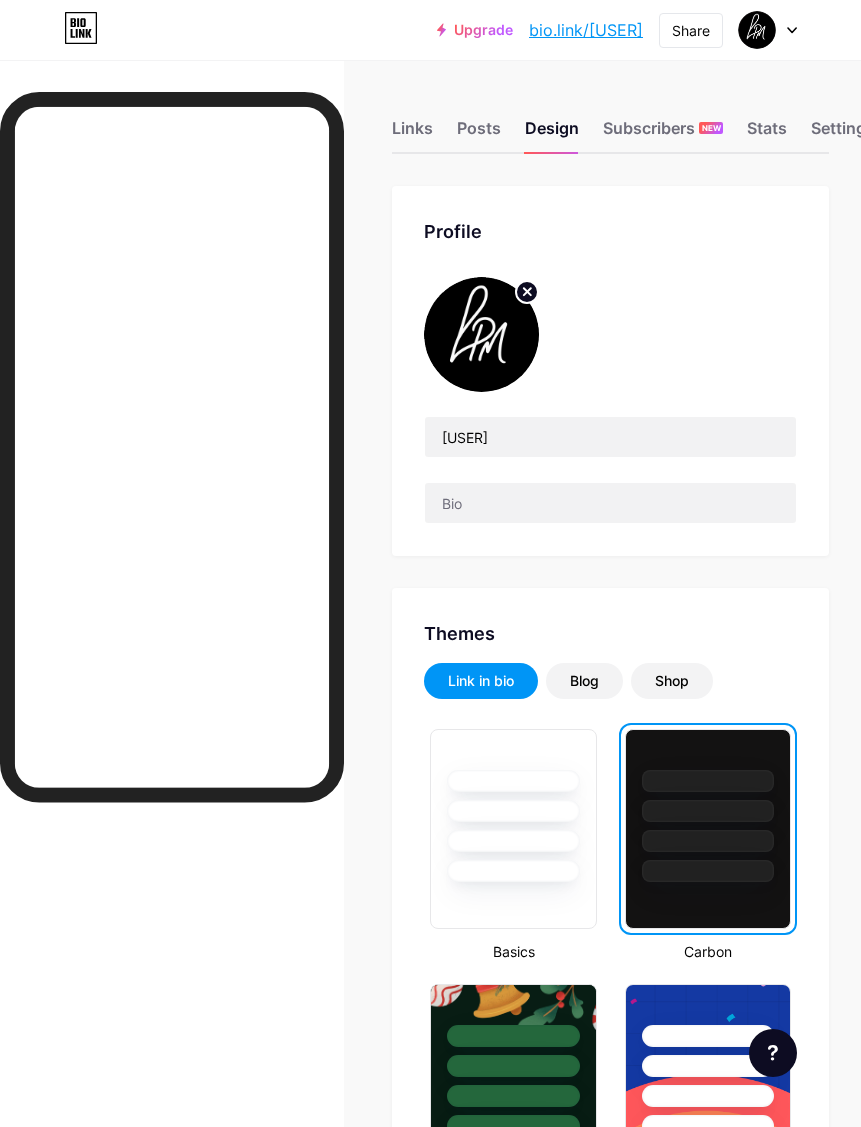 click on "Stats" at bounding box center (767, 134) 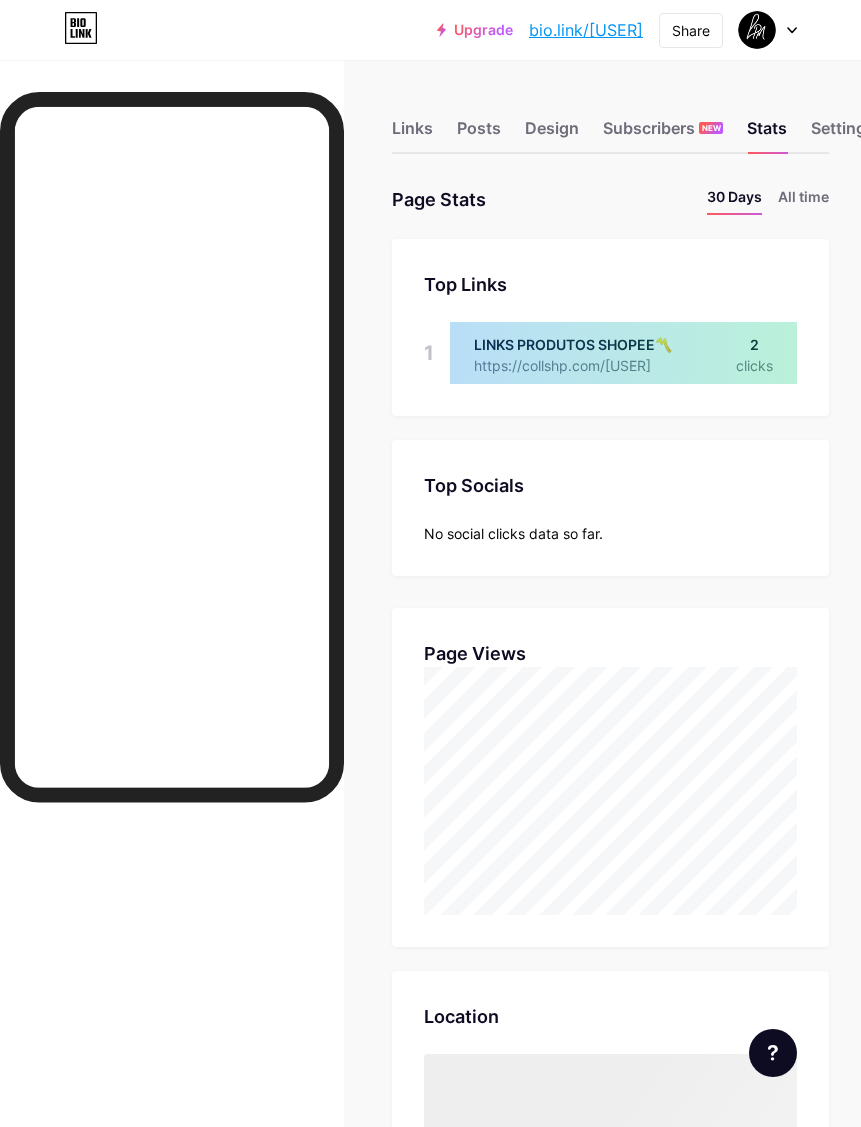 scroll, scrollTop: 998873, scrollLeft: 999139, axis: both 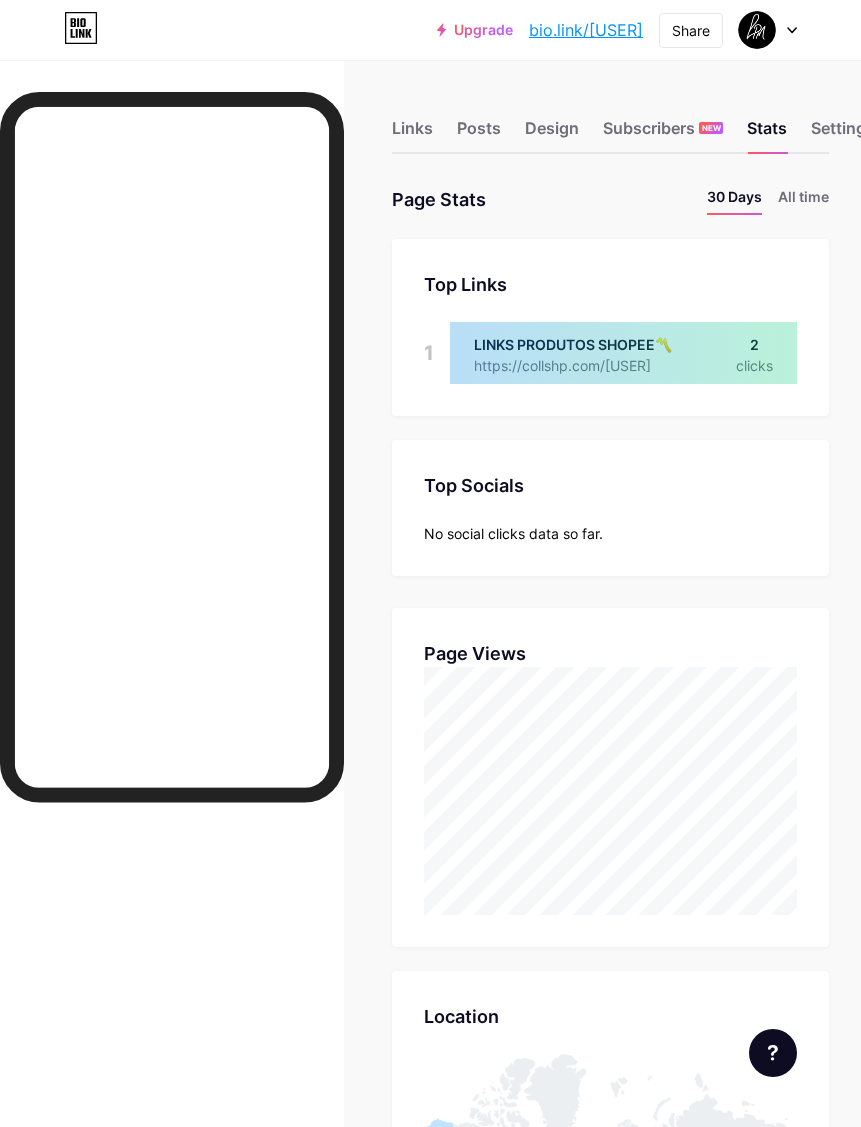 click on "Subscribers
NEW" at bounding box center (663, 134) 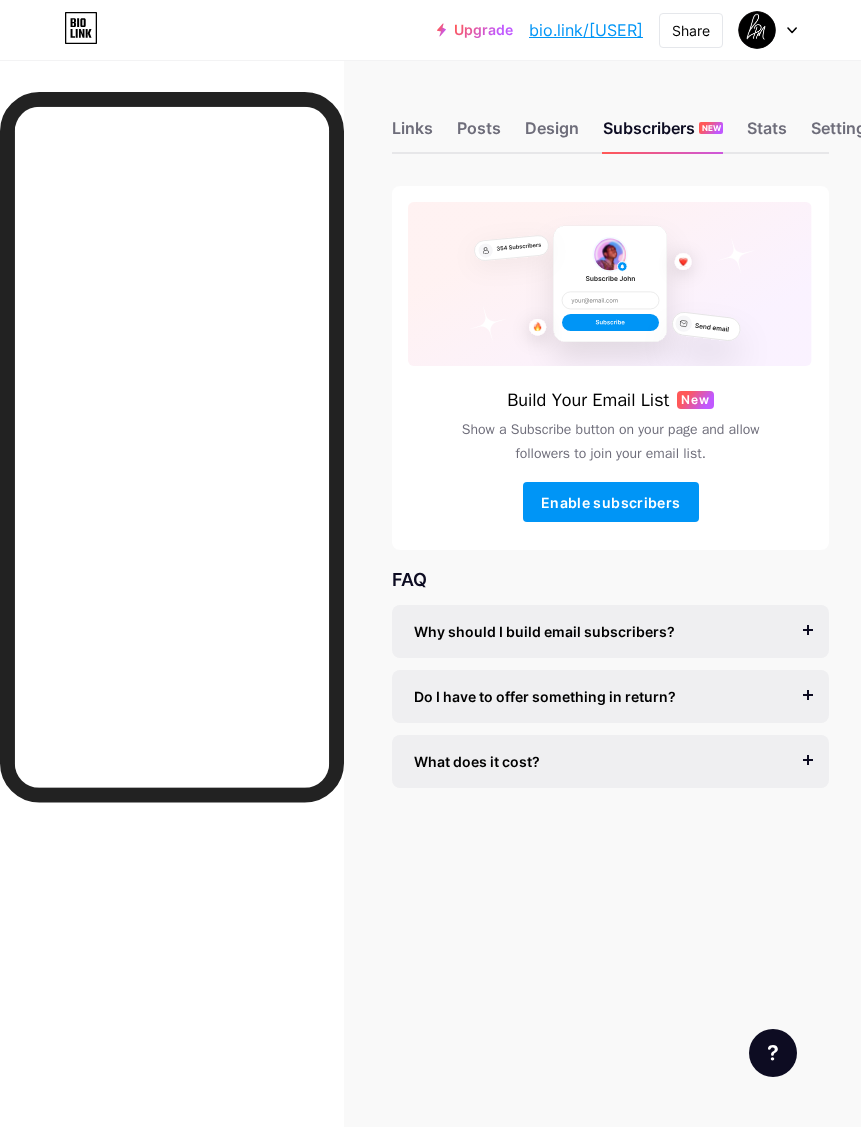 click on "Design" at bounding box center (552, 134) 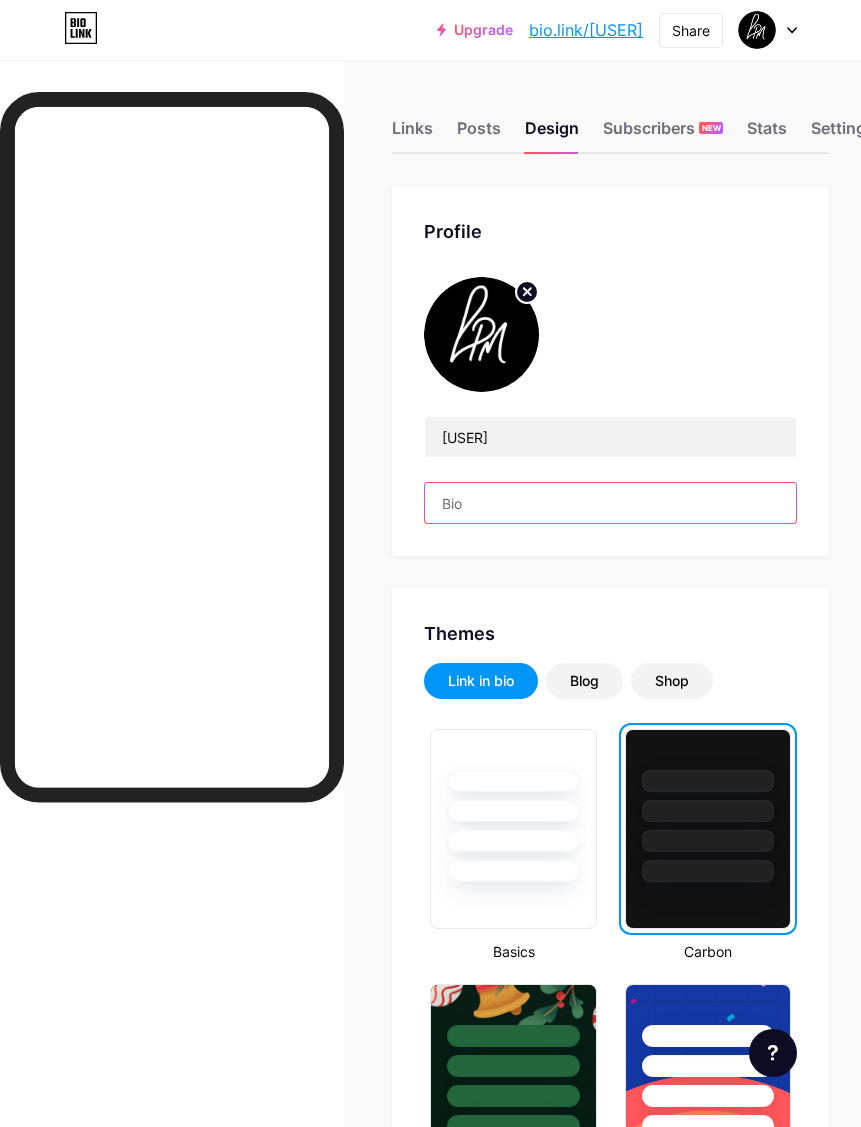 click at bounding box center (610, 503) 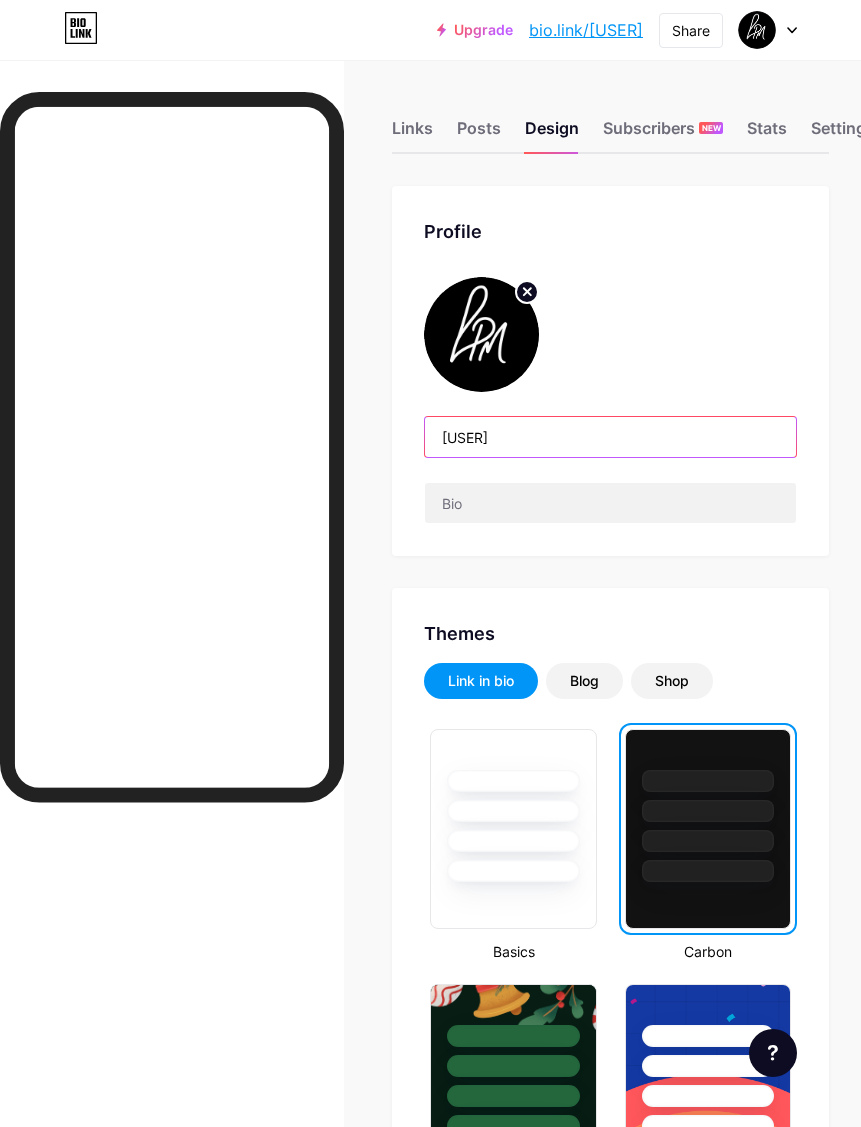 click on "[USER]" at bounding box center (610, 437) 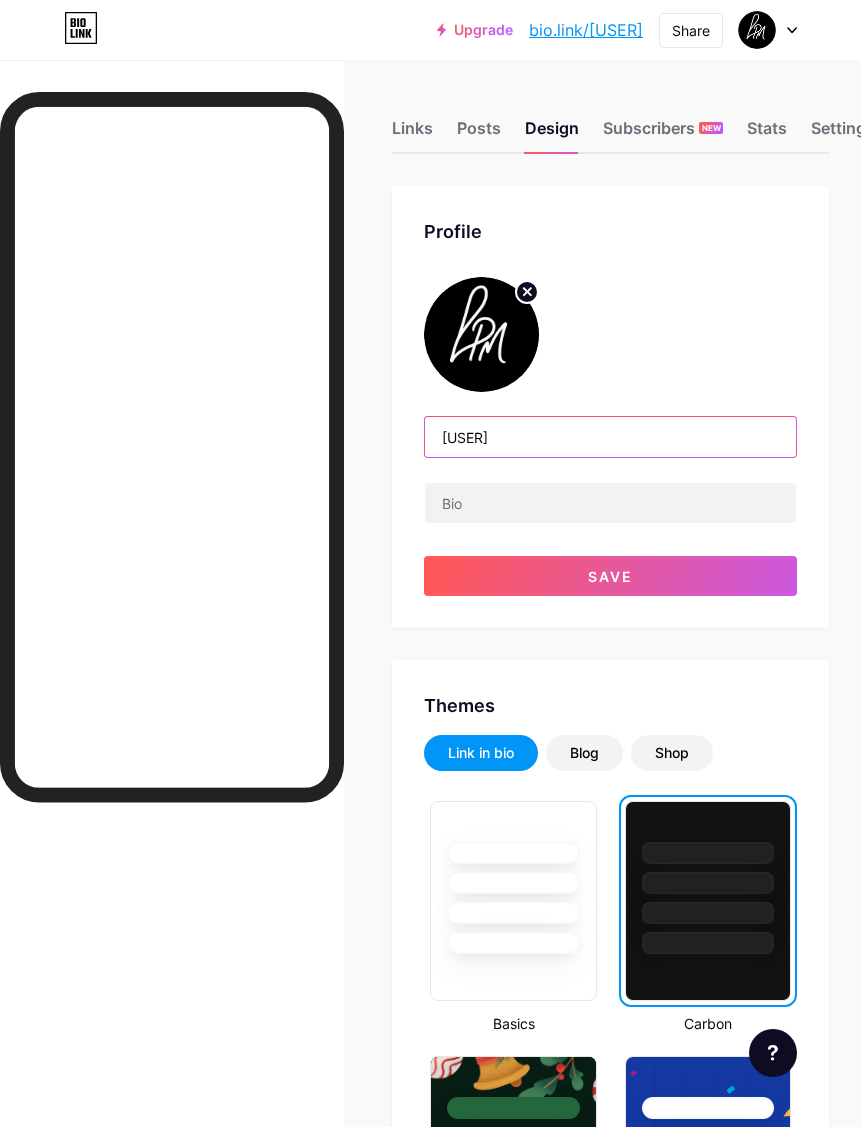 type on "[USER]" 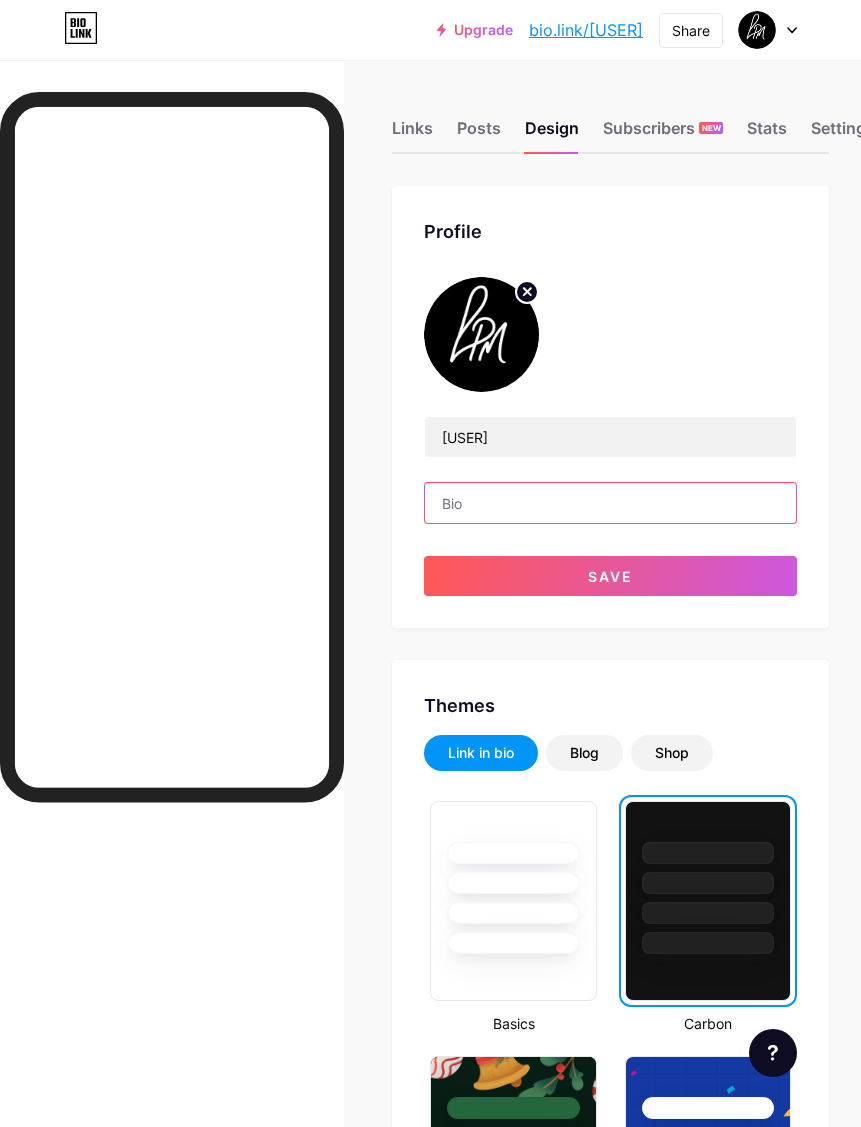 click at bounding box center (610, 503) 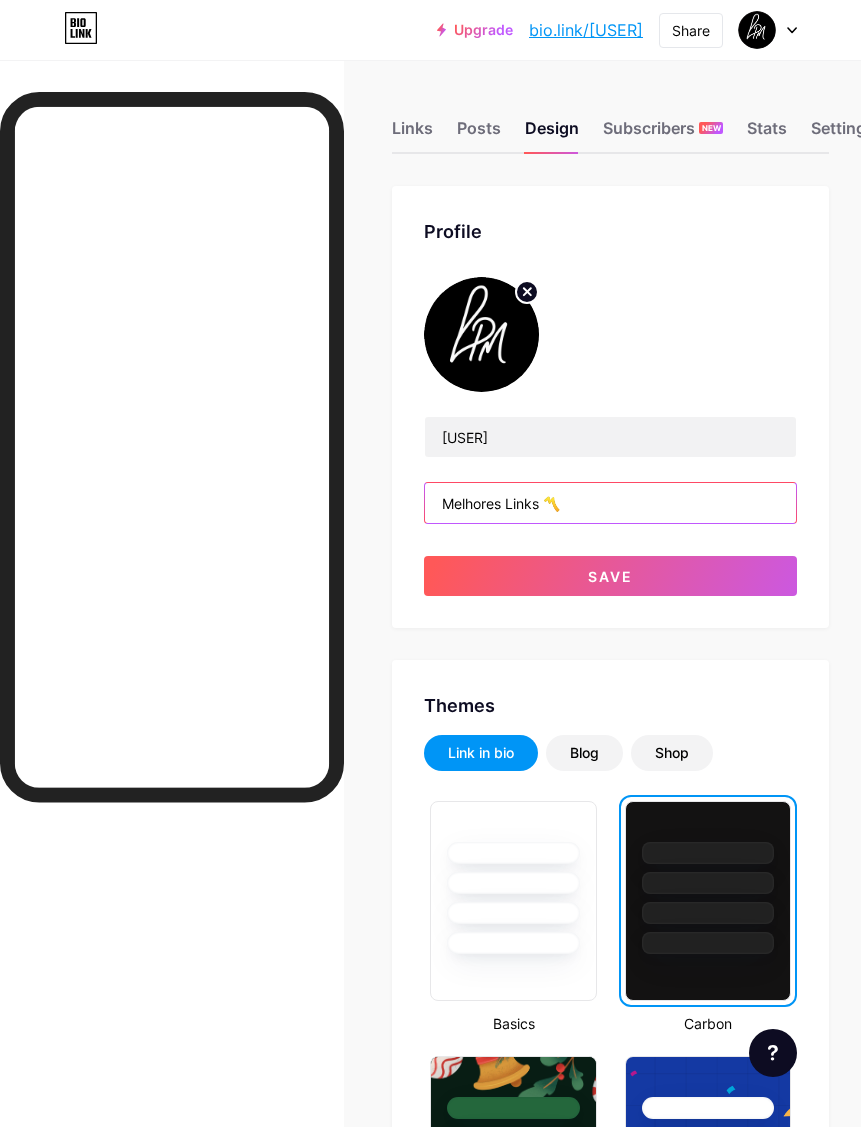 click on "Save" at bounding box center [610, 576] 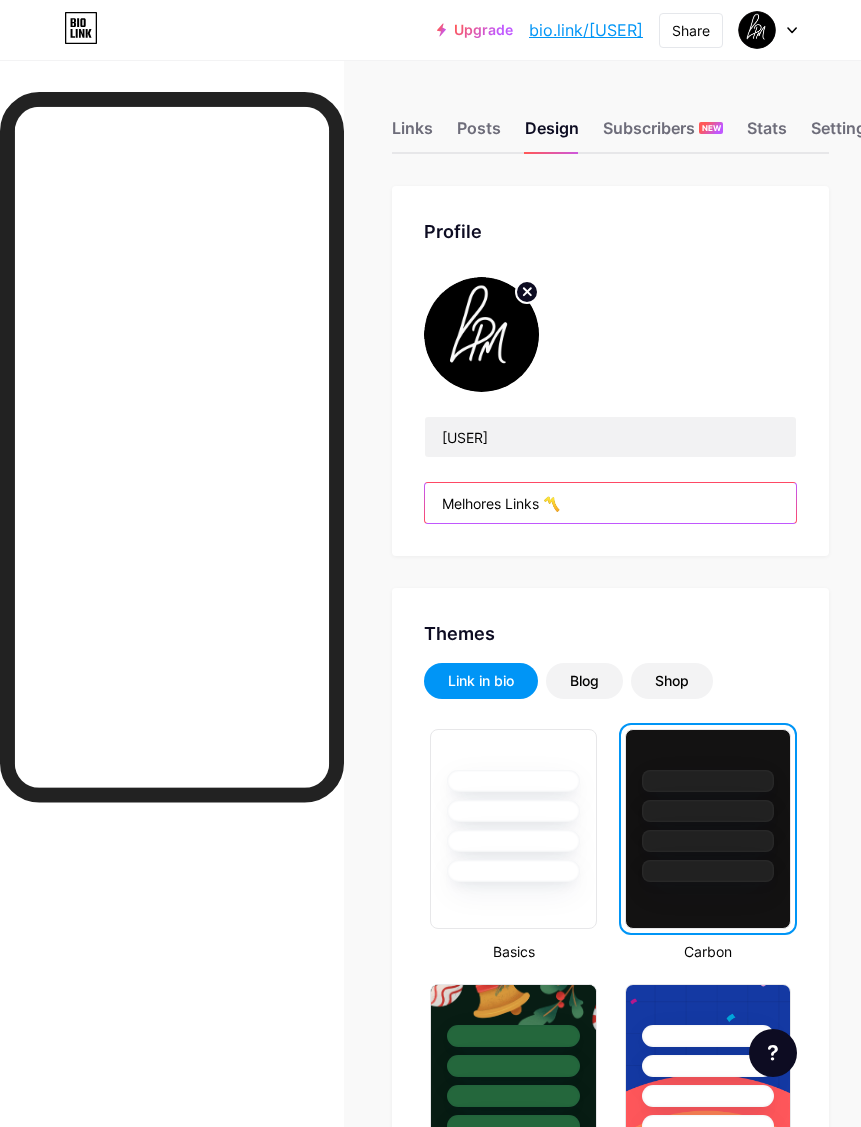 click on "Melhores Links 〽️" at bounding box center [610, 503] 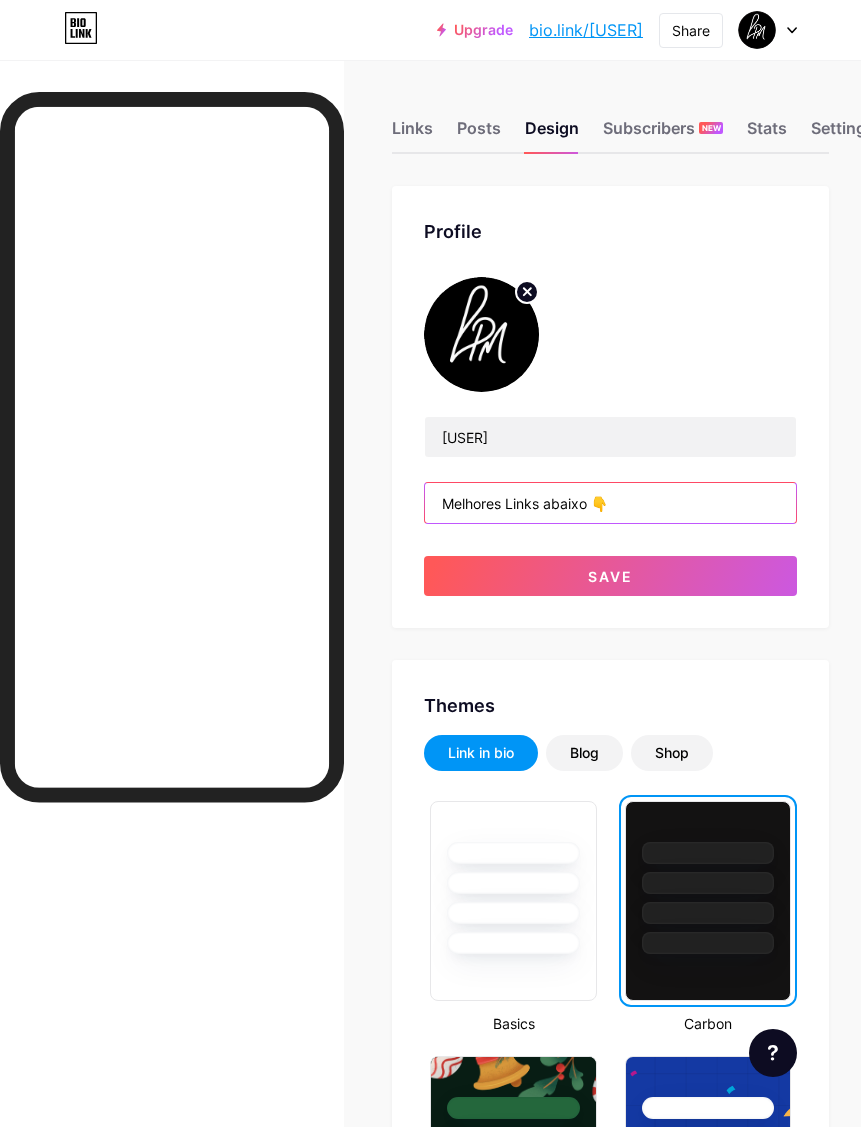 type on "Melhores Links abaixo 👇" 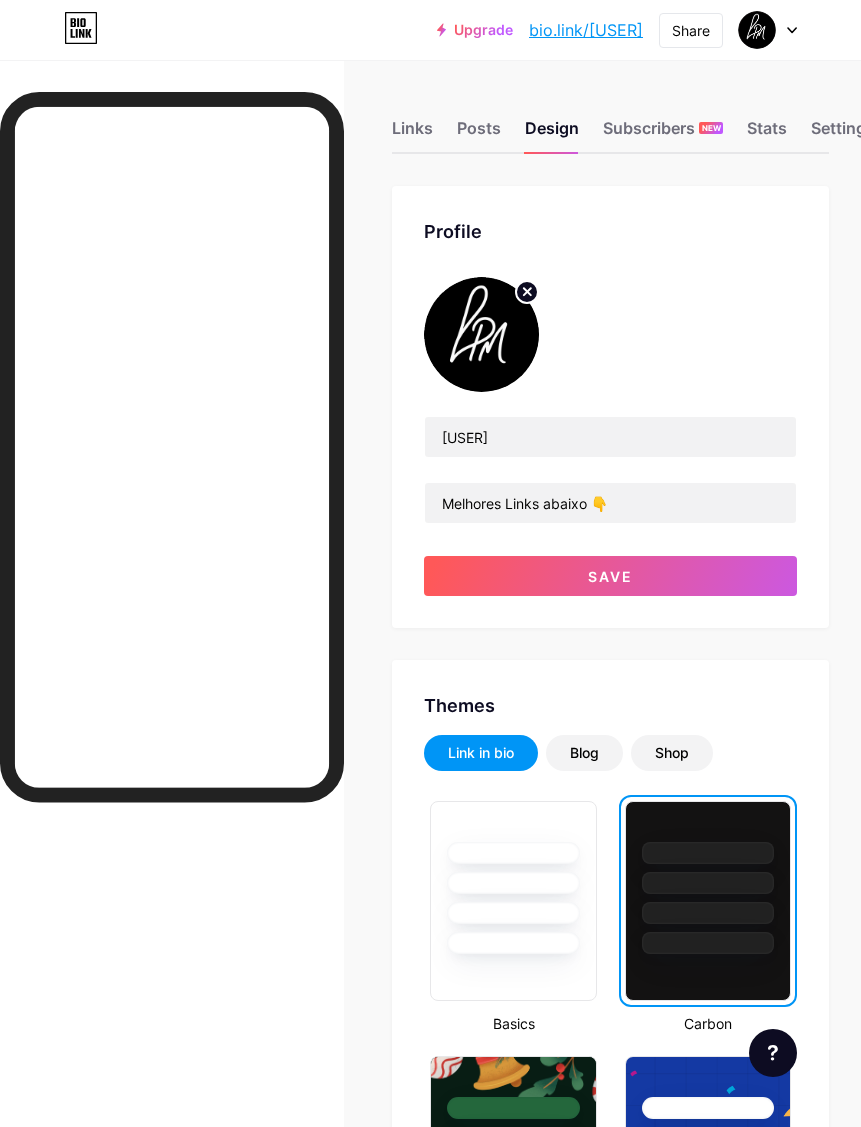 click on "Save" at bounding box center [610, 576] 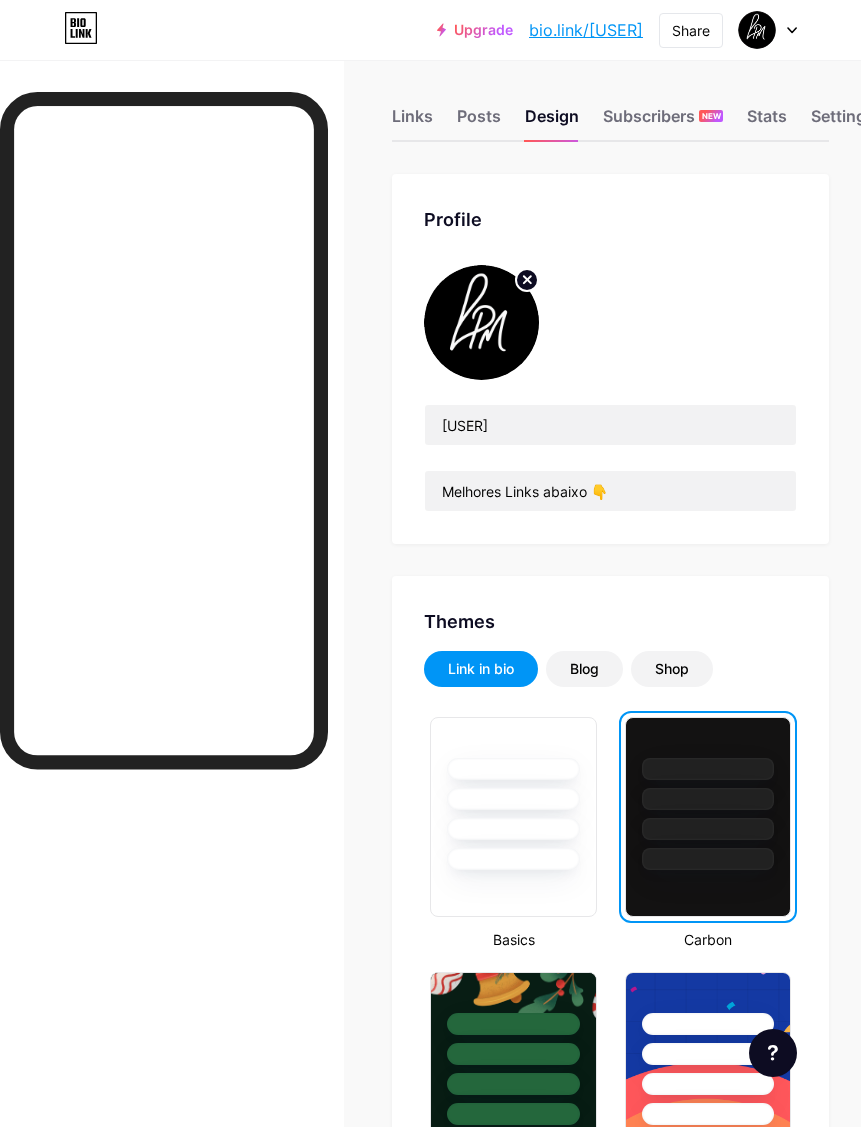 scroll, scrollTop: 51, scrollLeft: 0, axis: vertical 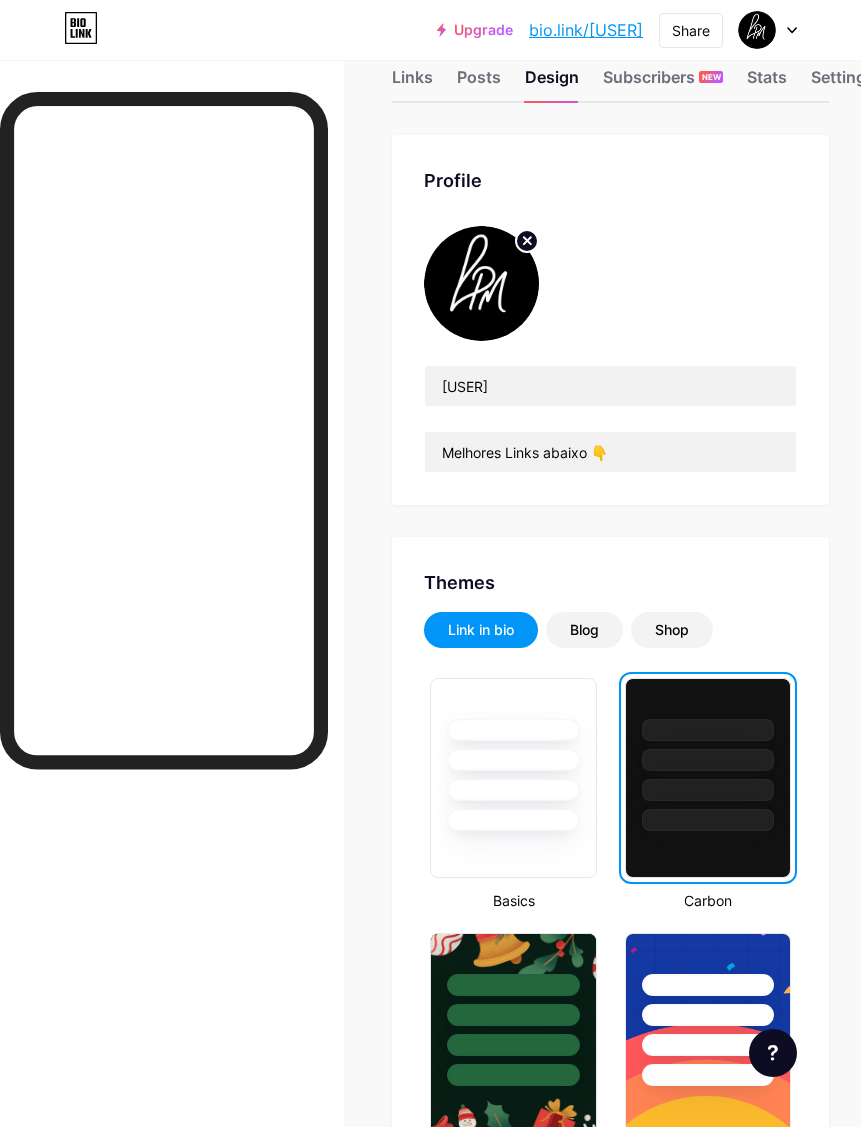 click on "Stats" at bounding box center [767, 83] 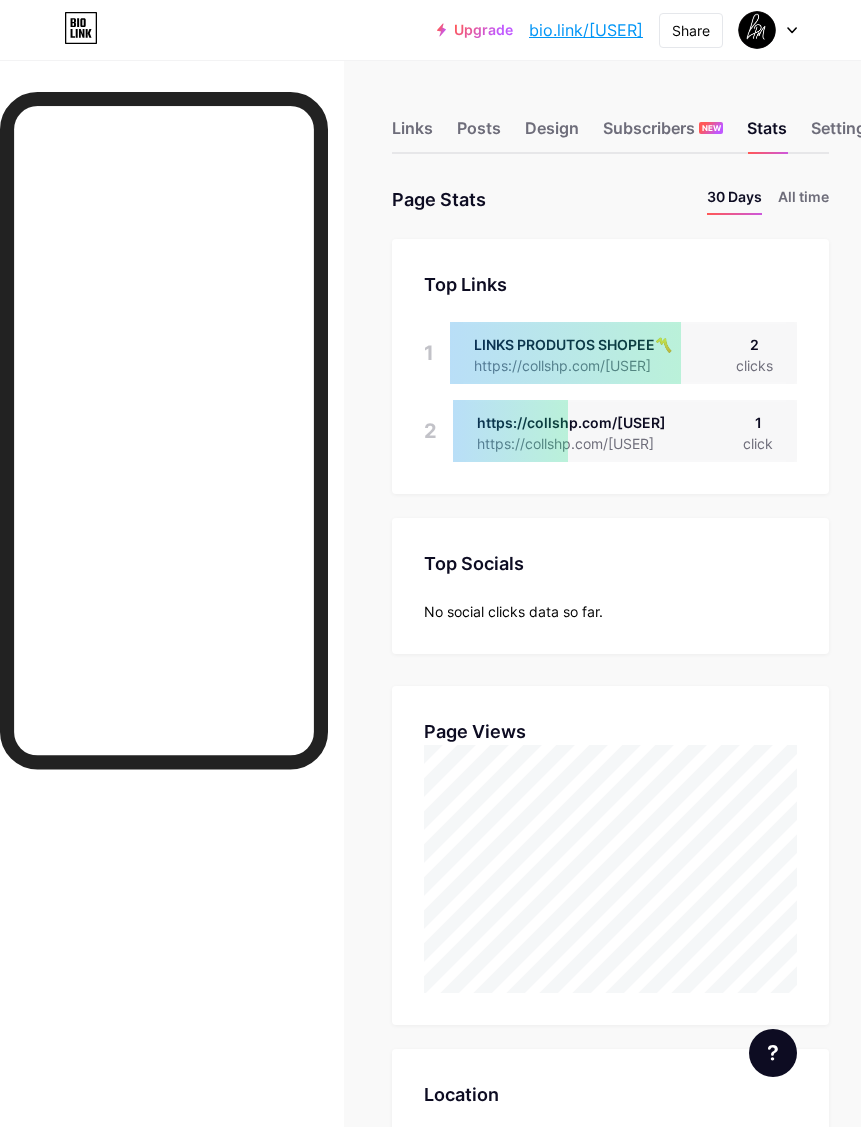 scroll, scrollTop: 998873, scrollLeft: 999139, axis: both 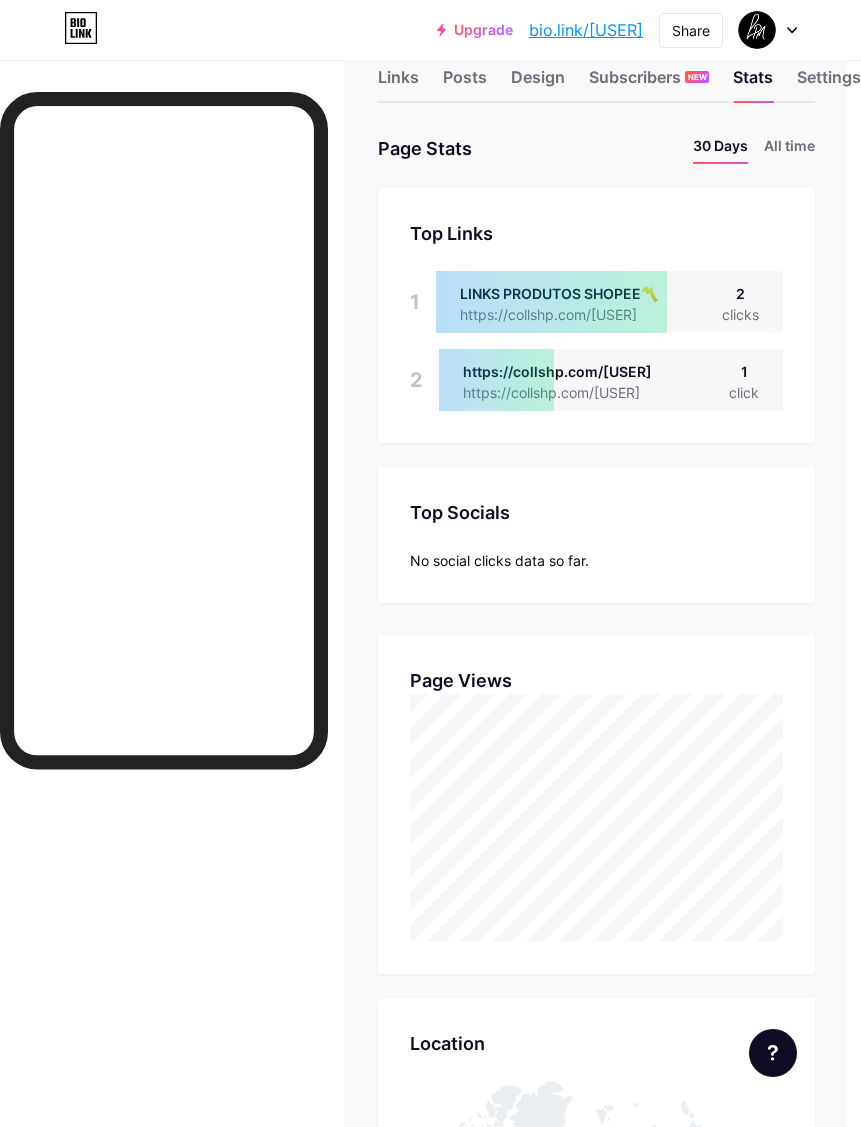 click on "Settings" at bounding box center [829, 83] 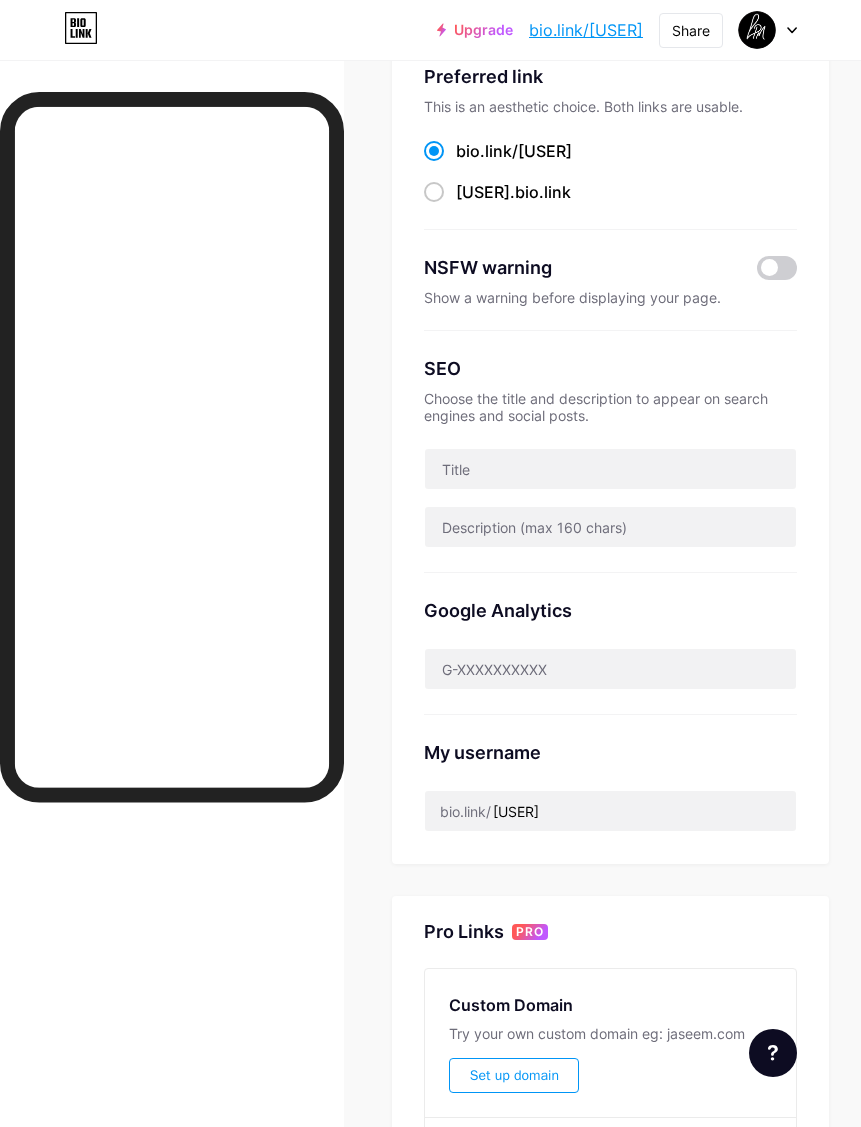 scroll, scrollTop: 147, scrollLeft: 0, axis: vertical 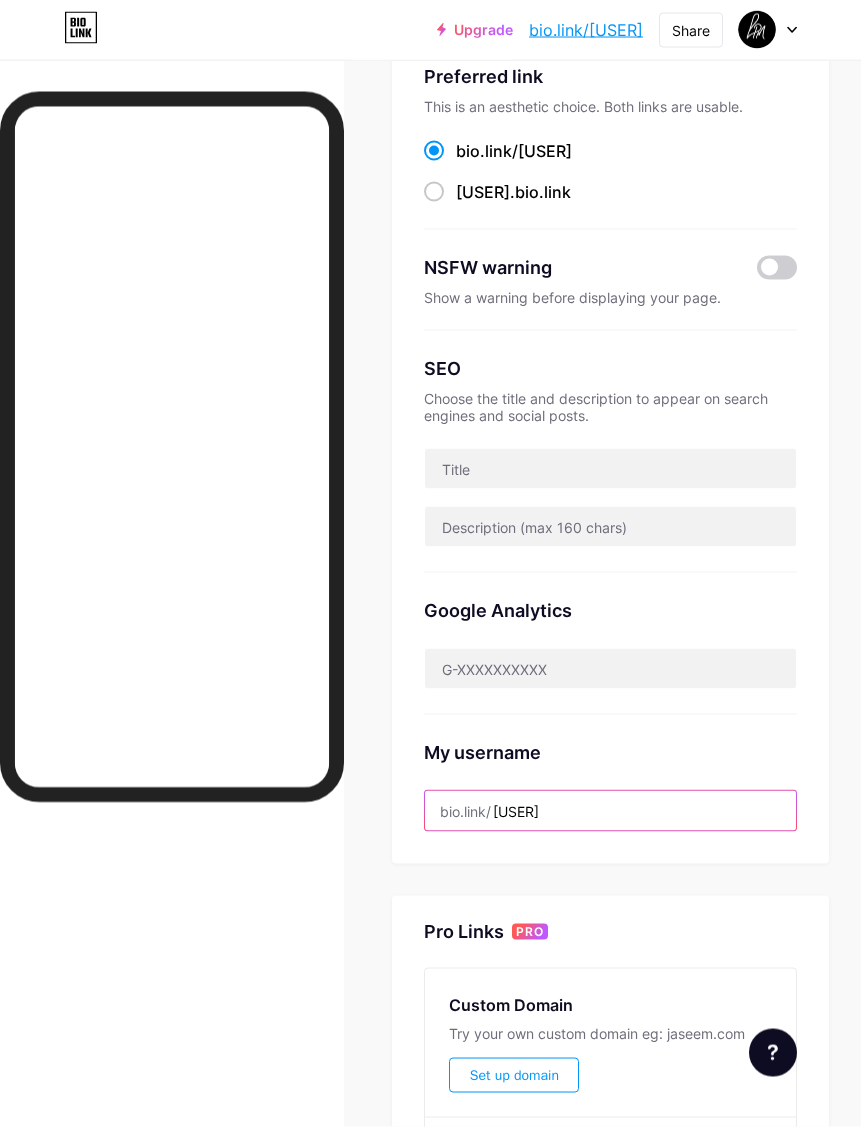 click on "[USER]" at bounding box center (610, 811) 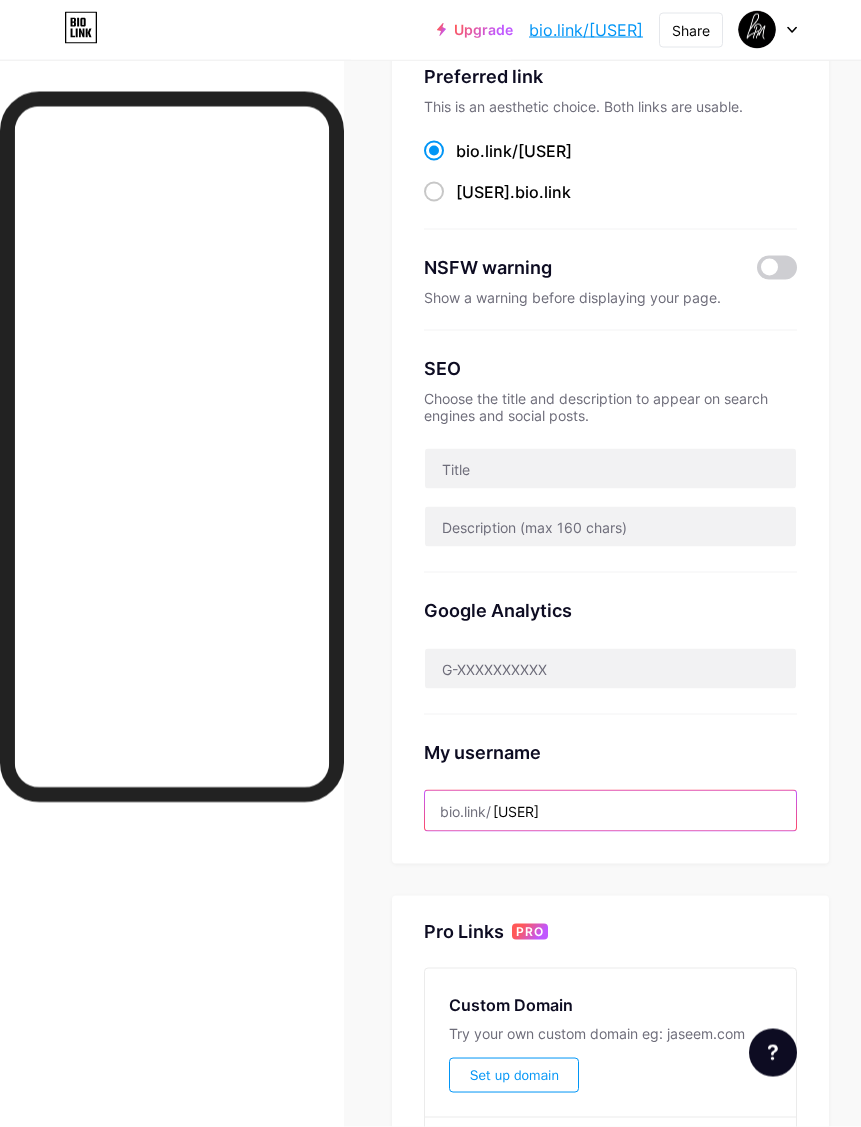 scroll, scrollTop: 249, scrollLeft: 15, axis: both 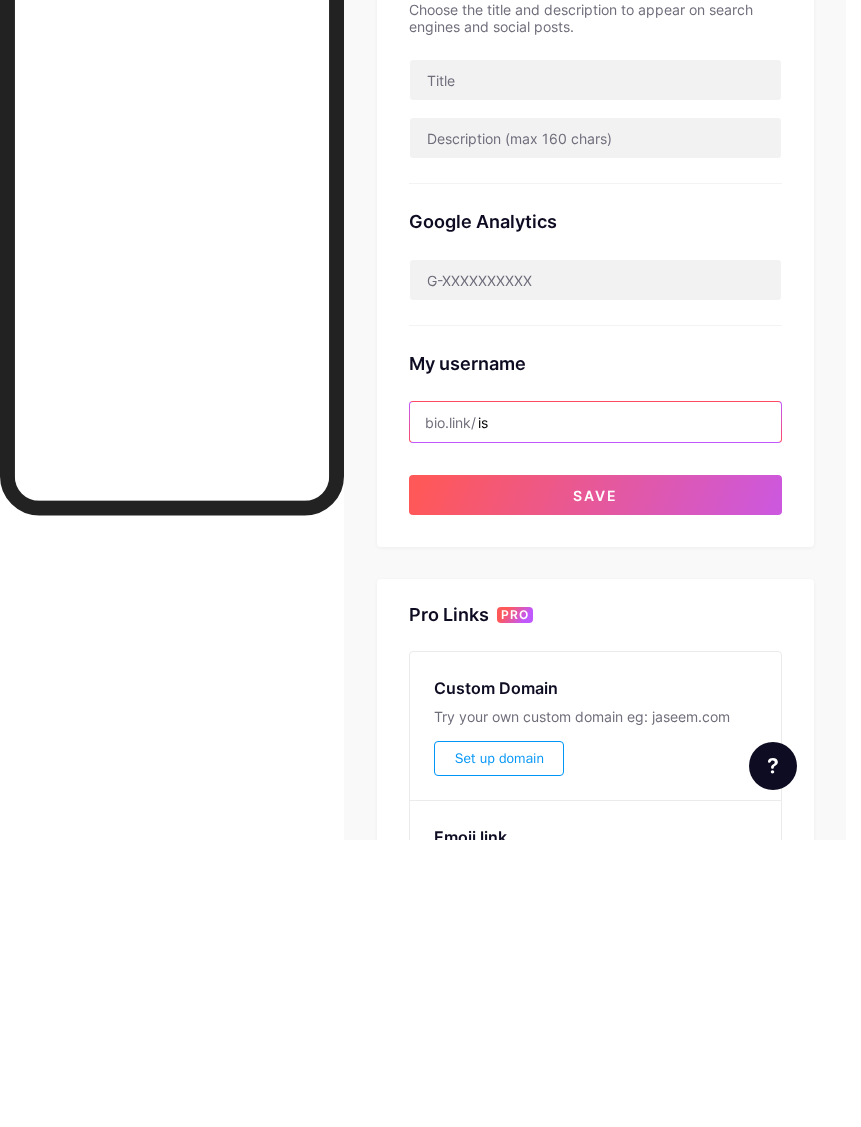 type on "i" 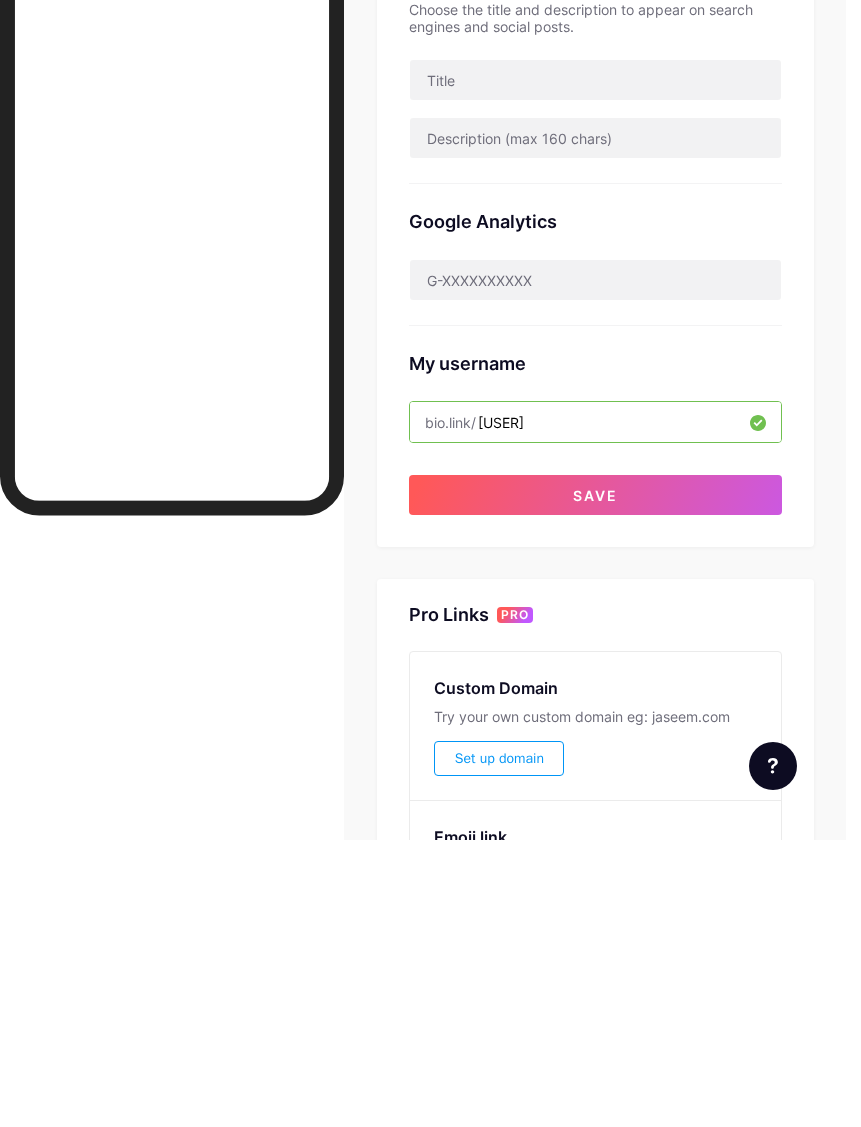 type on "[USER]" 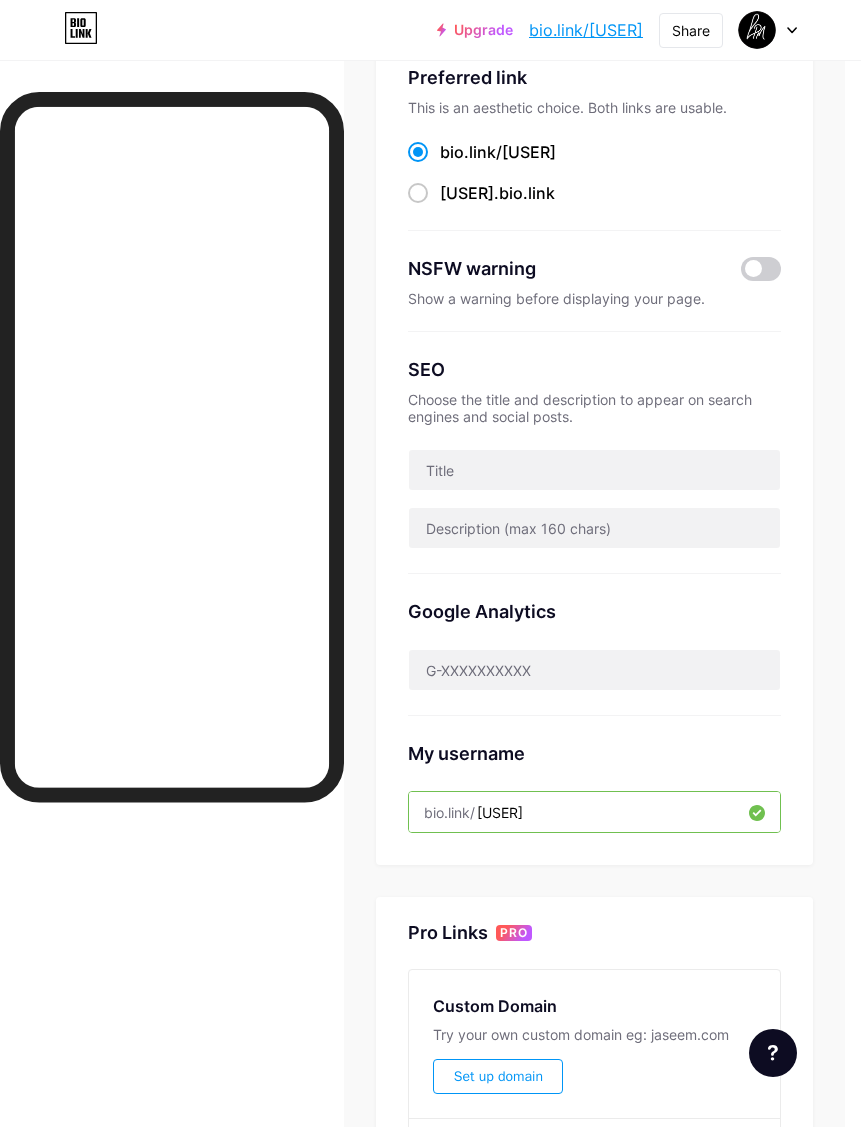 scroll, scrollTop: 0, scrollLeft: 15, axis: horizontal 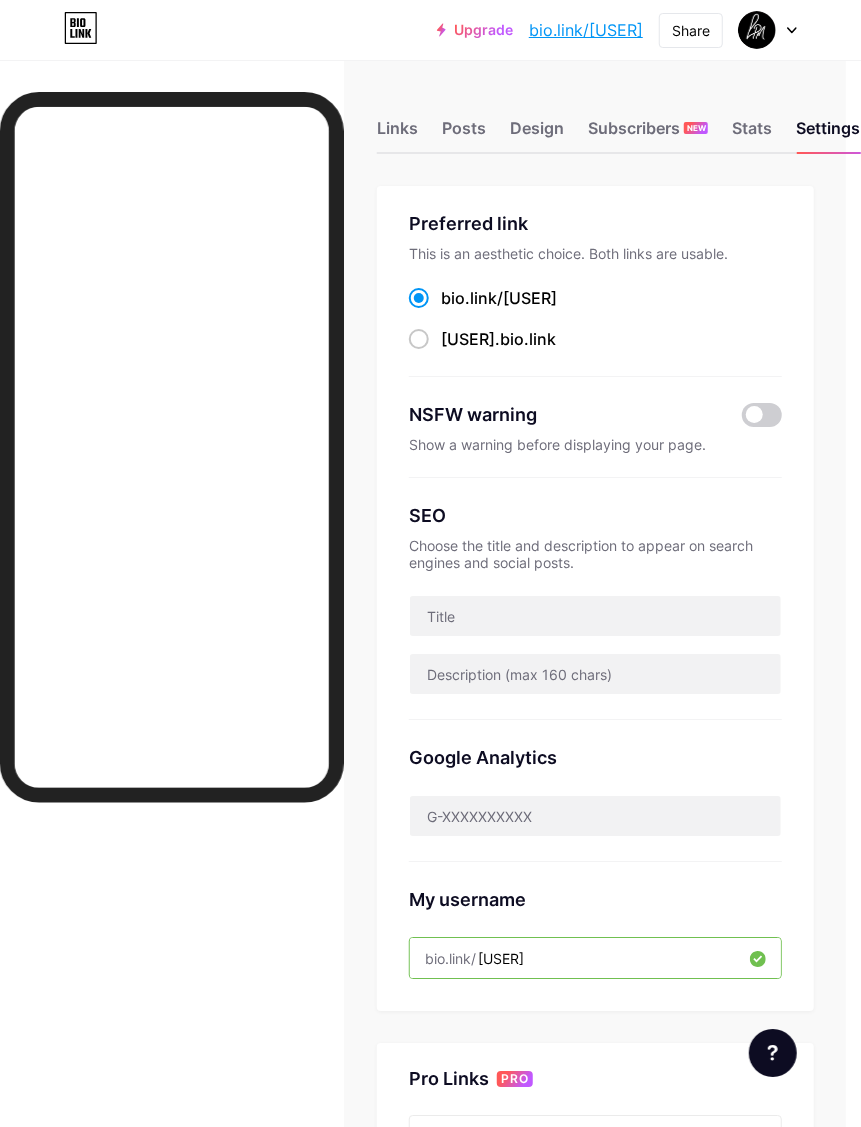 click on "Links" at bounding box center (397, 134) 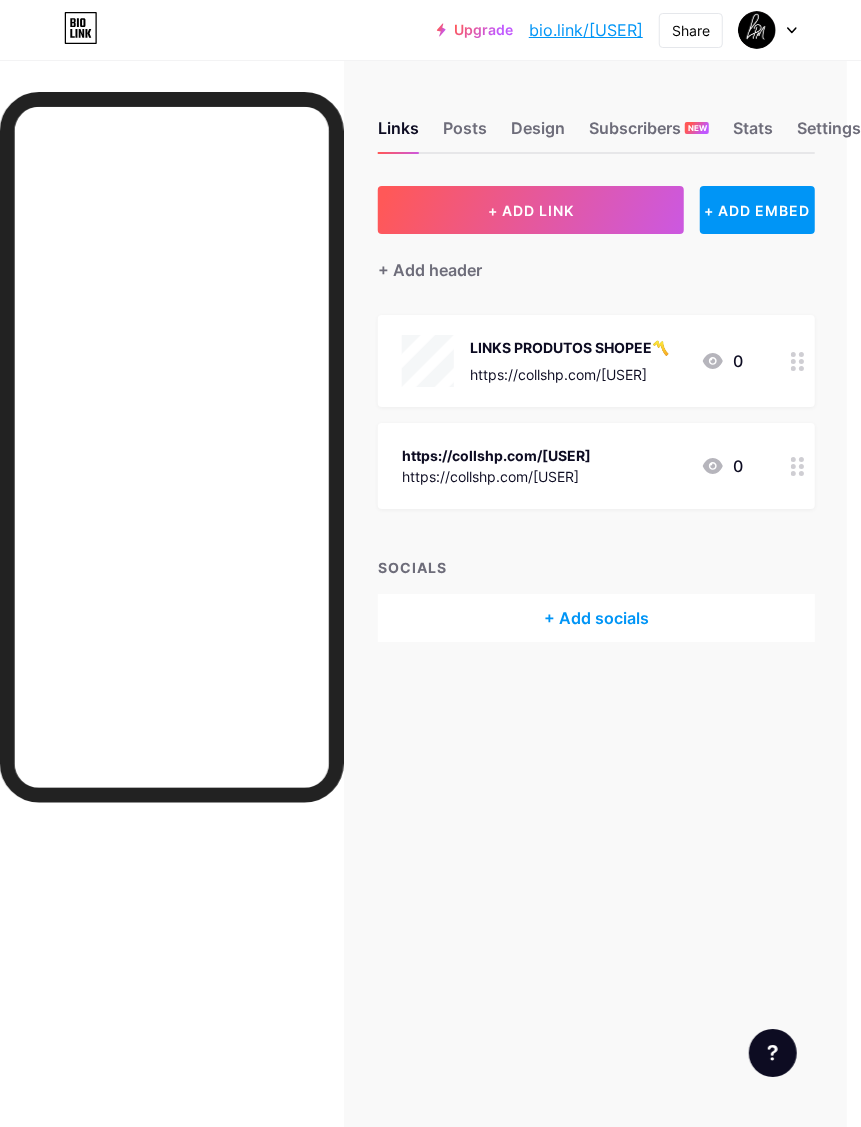 scroll, scrollTop: 0, scrollLeft: 0, axis: both 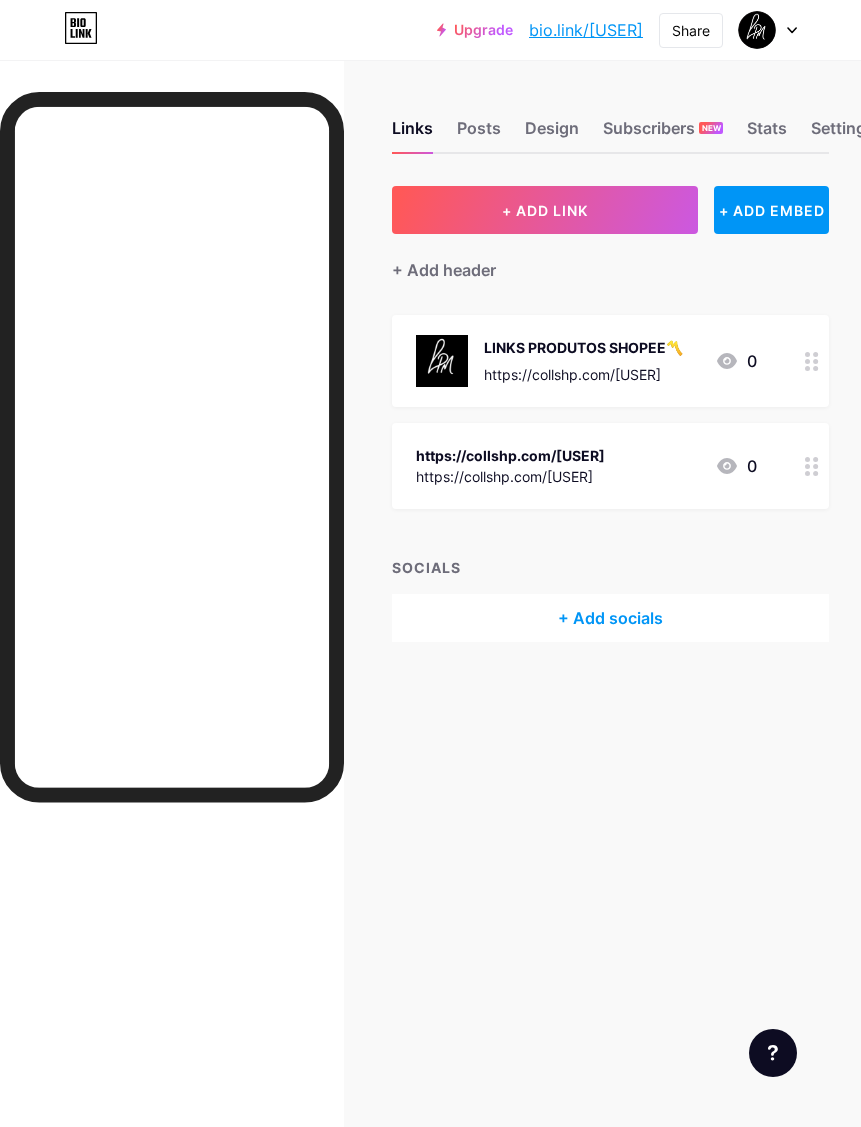 click on "Posts" at bounding box center [479, 134] 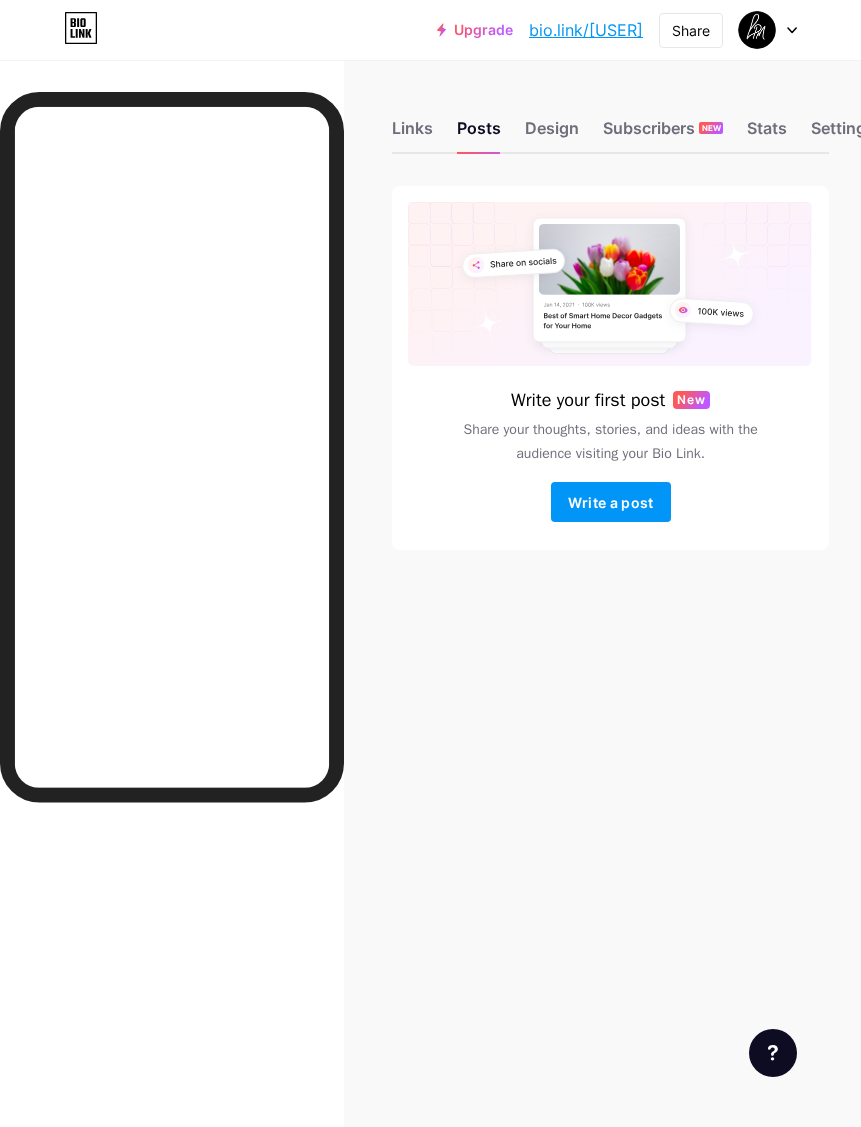 click on "Design" at bounding box center [552, 134] 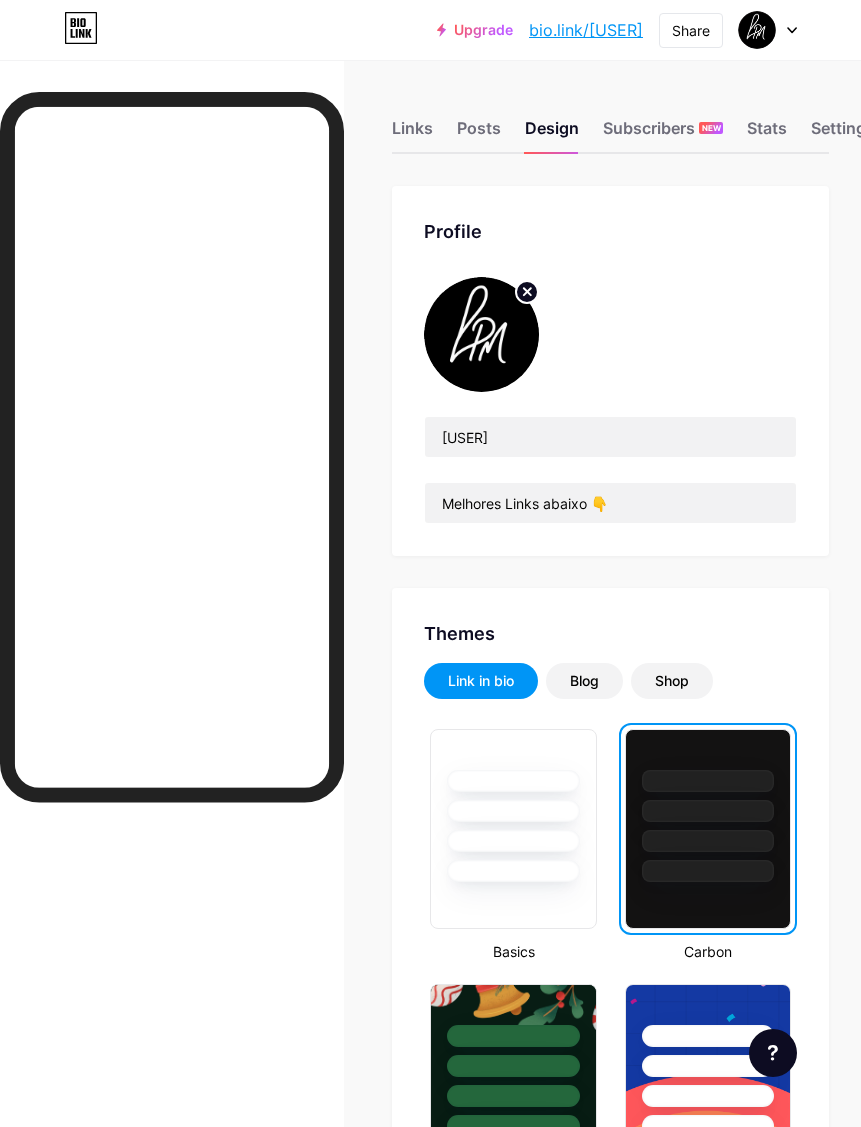 click on "Blog" at bounding box center (584, 681) 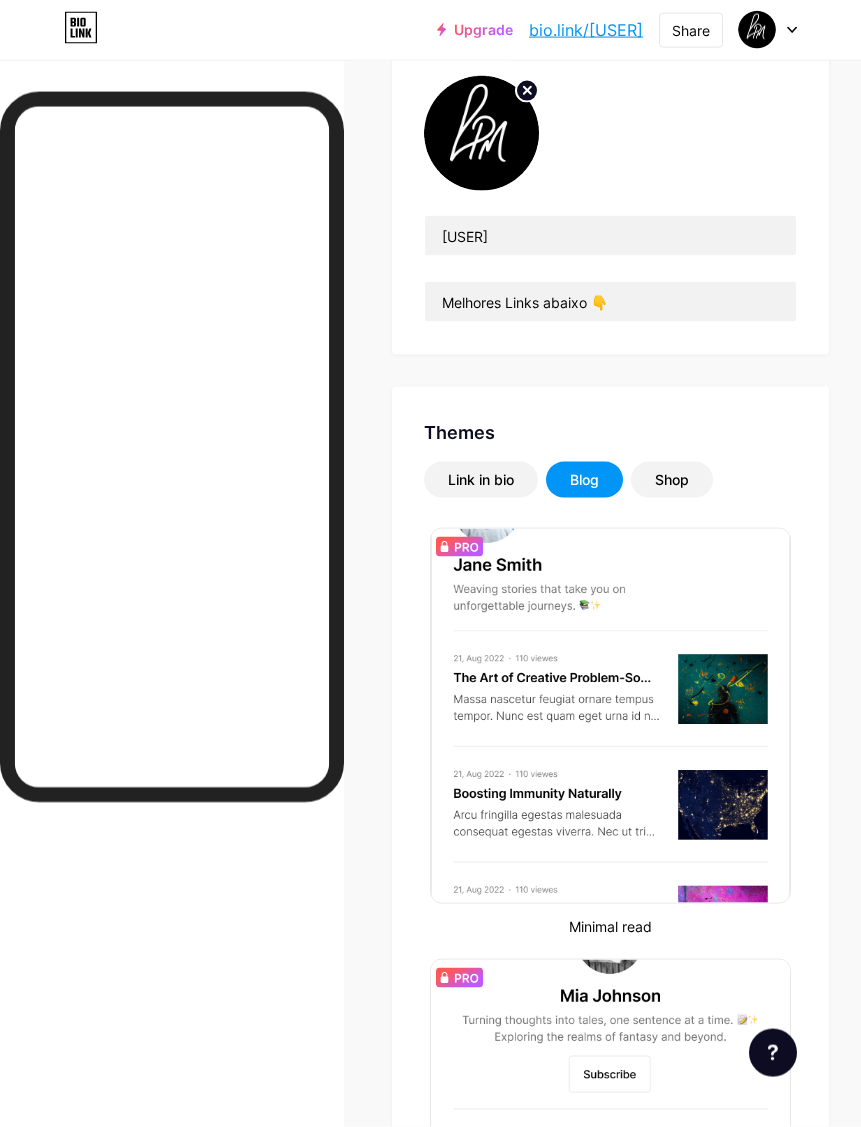 scroll, scrollTop: 202, scrollLeft: 0, axis: vertical 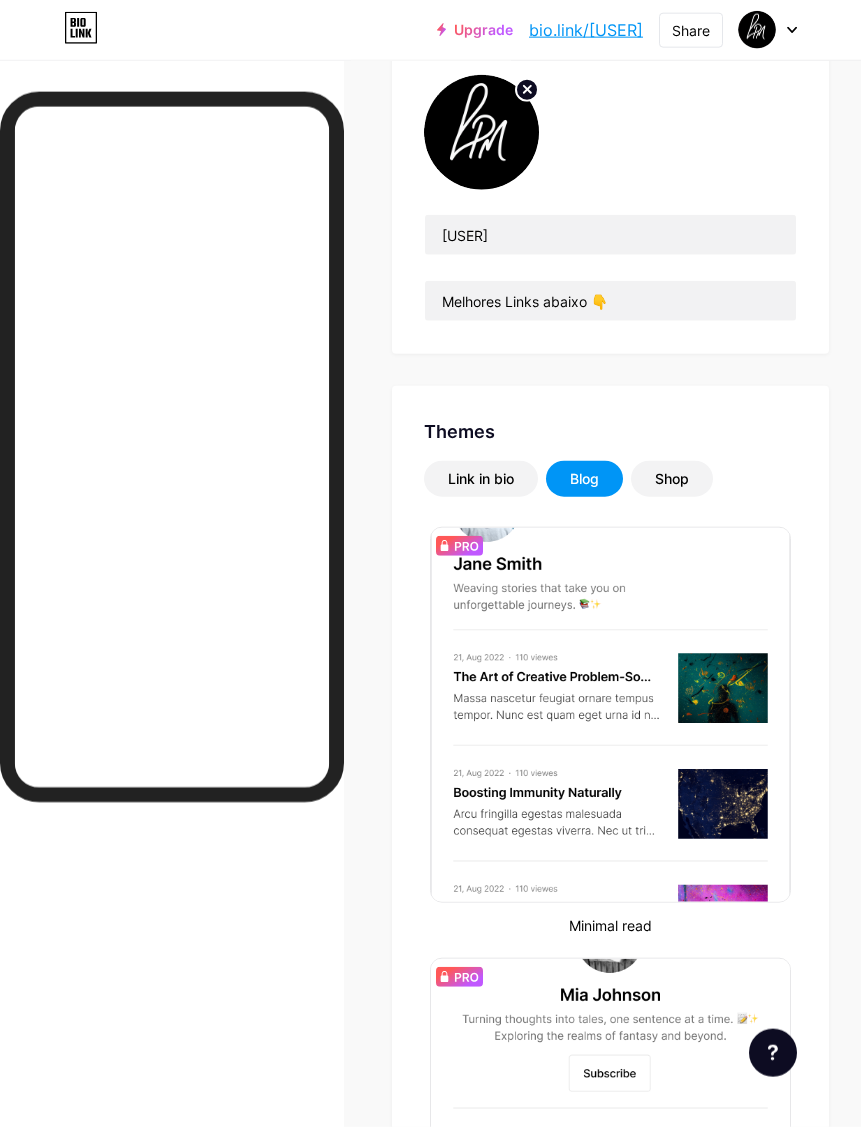 click on "Shop" at bounding box center [672, 479] 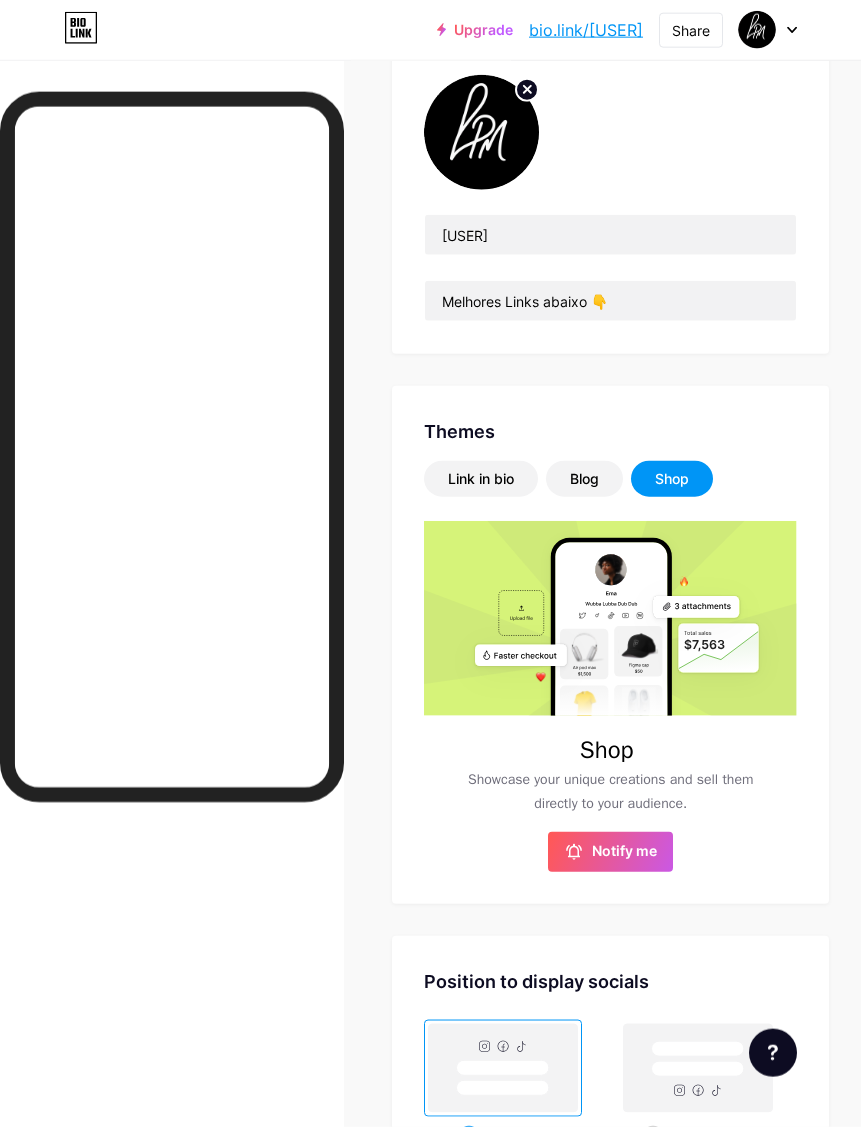 scroll, scrollTop: 203, scrollLeft: 0, axis: vertical 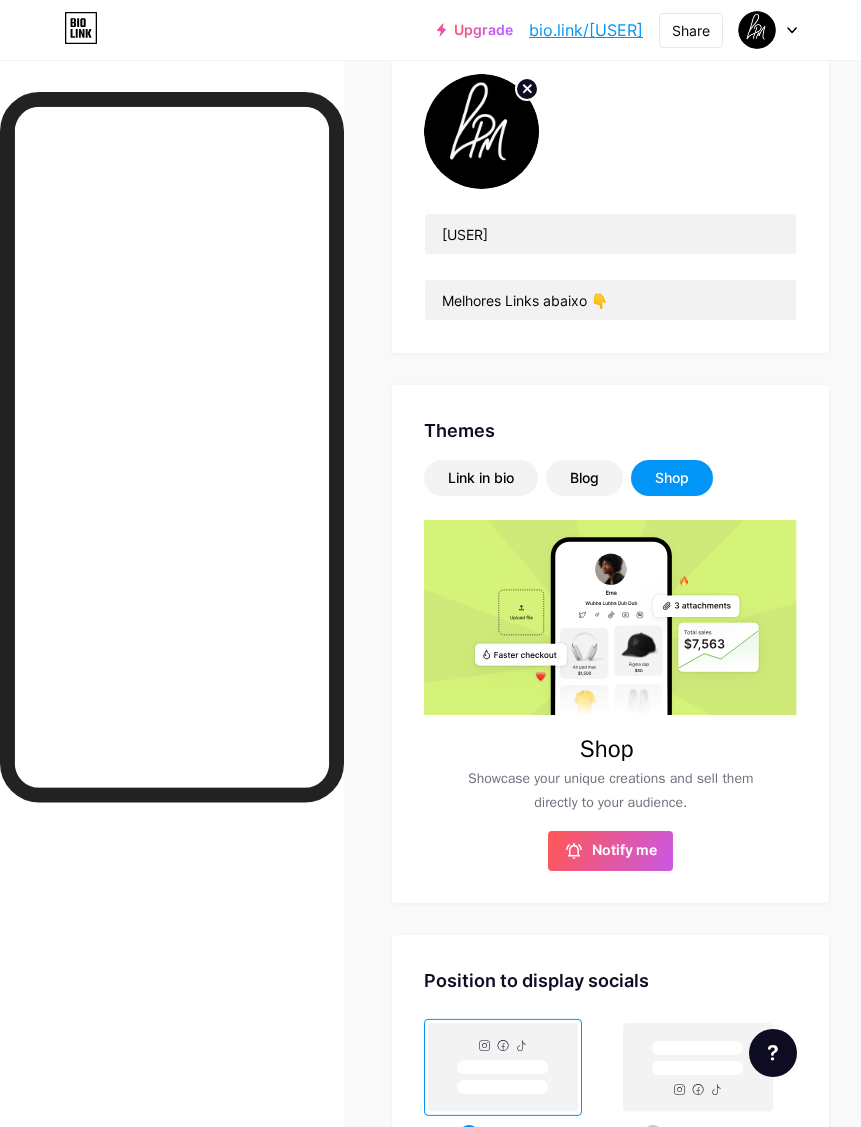 click on "Link in bio" at bounding box center [481, 478] 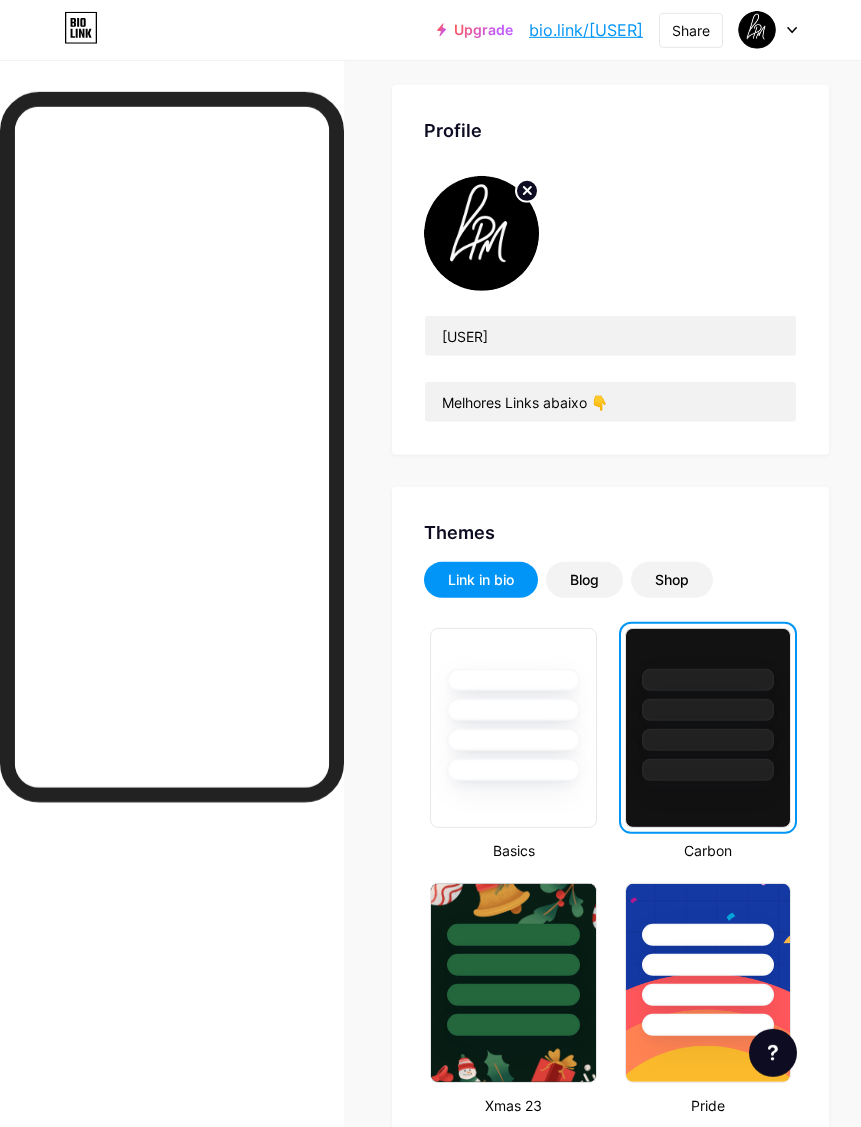 scroll, scrollTop: 0, scrollLeft: 0, axis: both 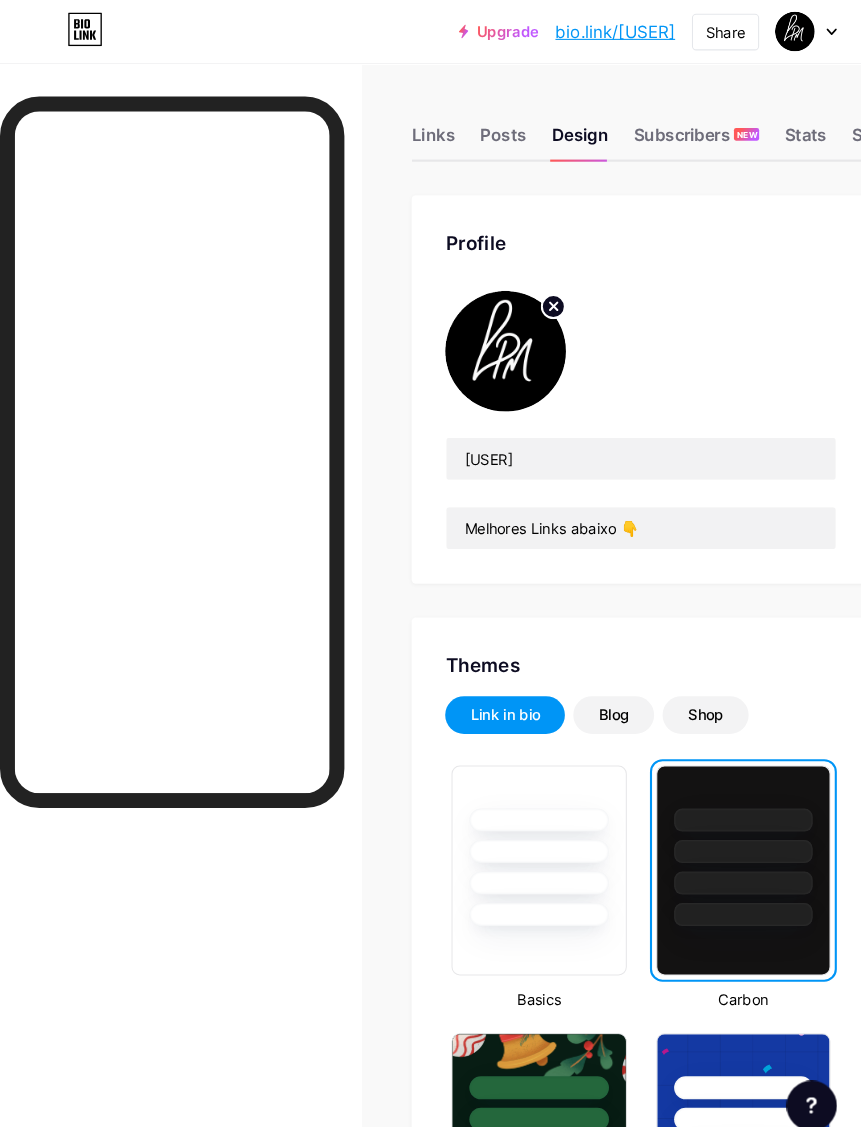click on "Links" at bounding box center [412, 134] 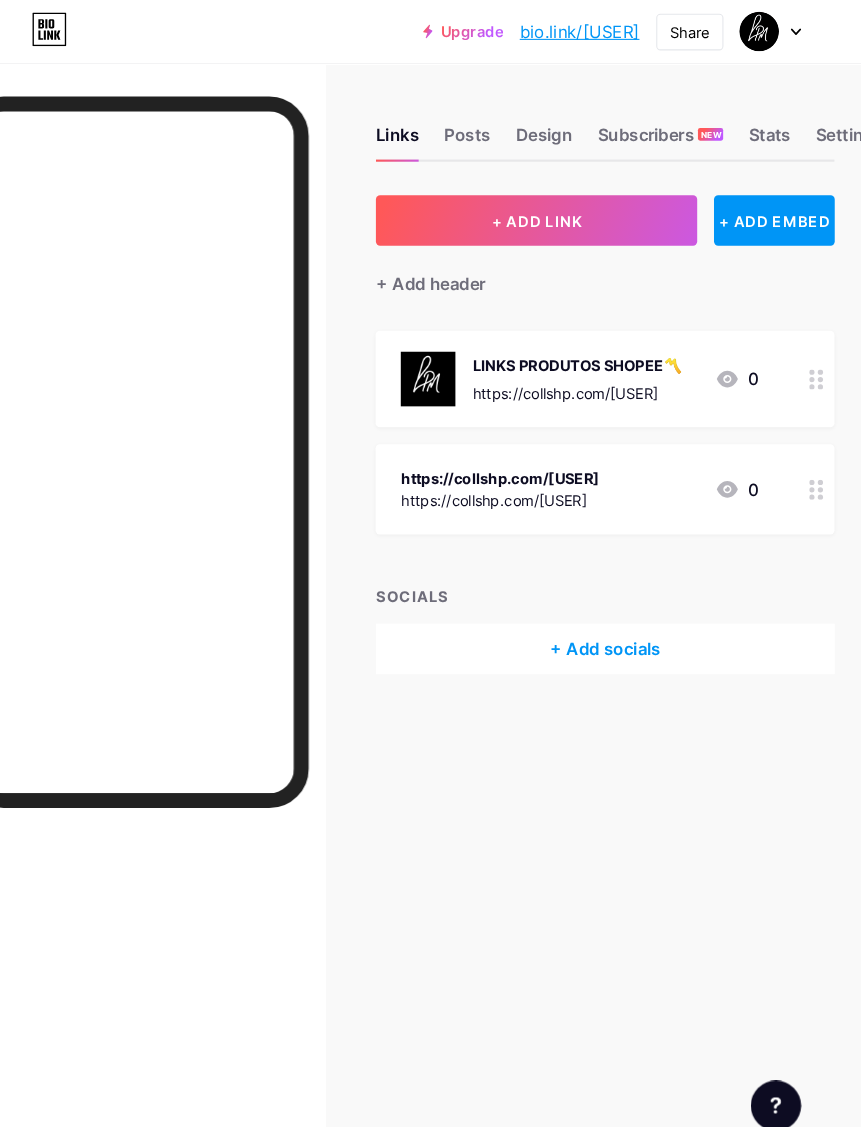 scroll, scrollTop: 0, scrollLeft: 16, axis: horizontal 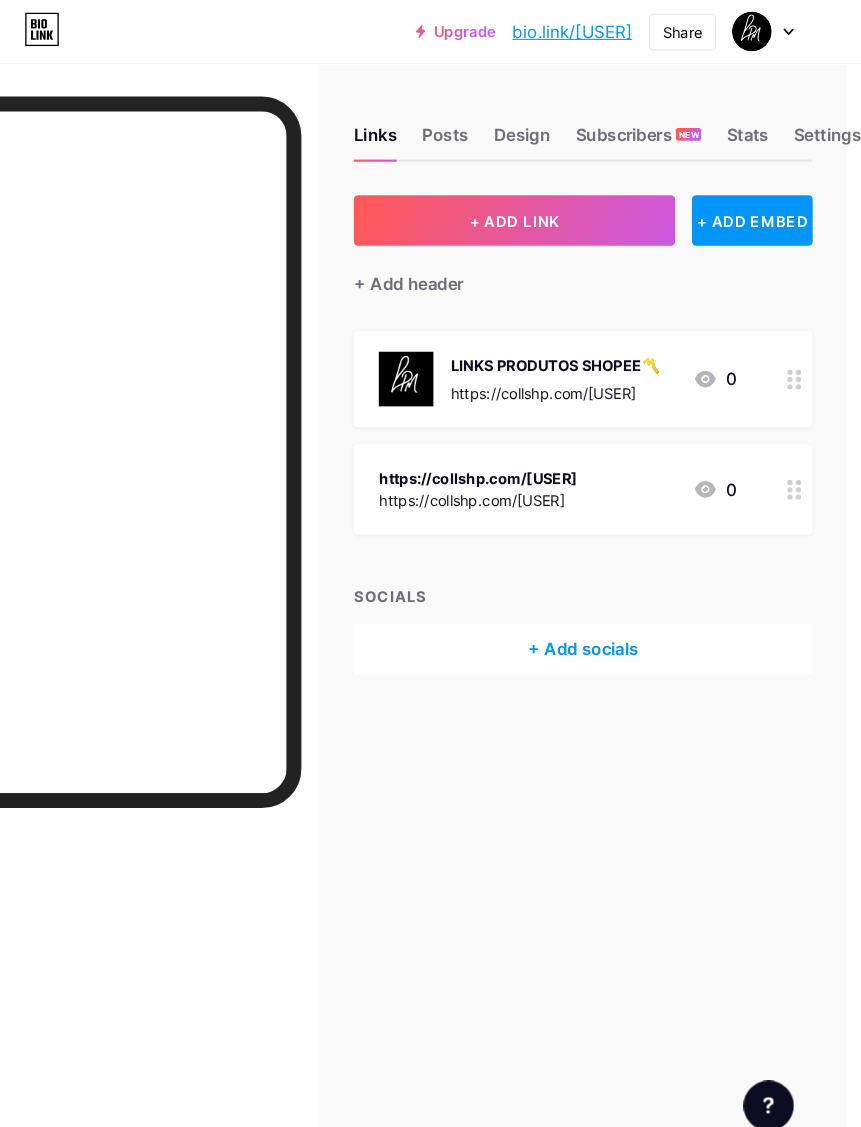 click on "https://collshp.com/[USER]" at bounding box center (496, 455) 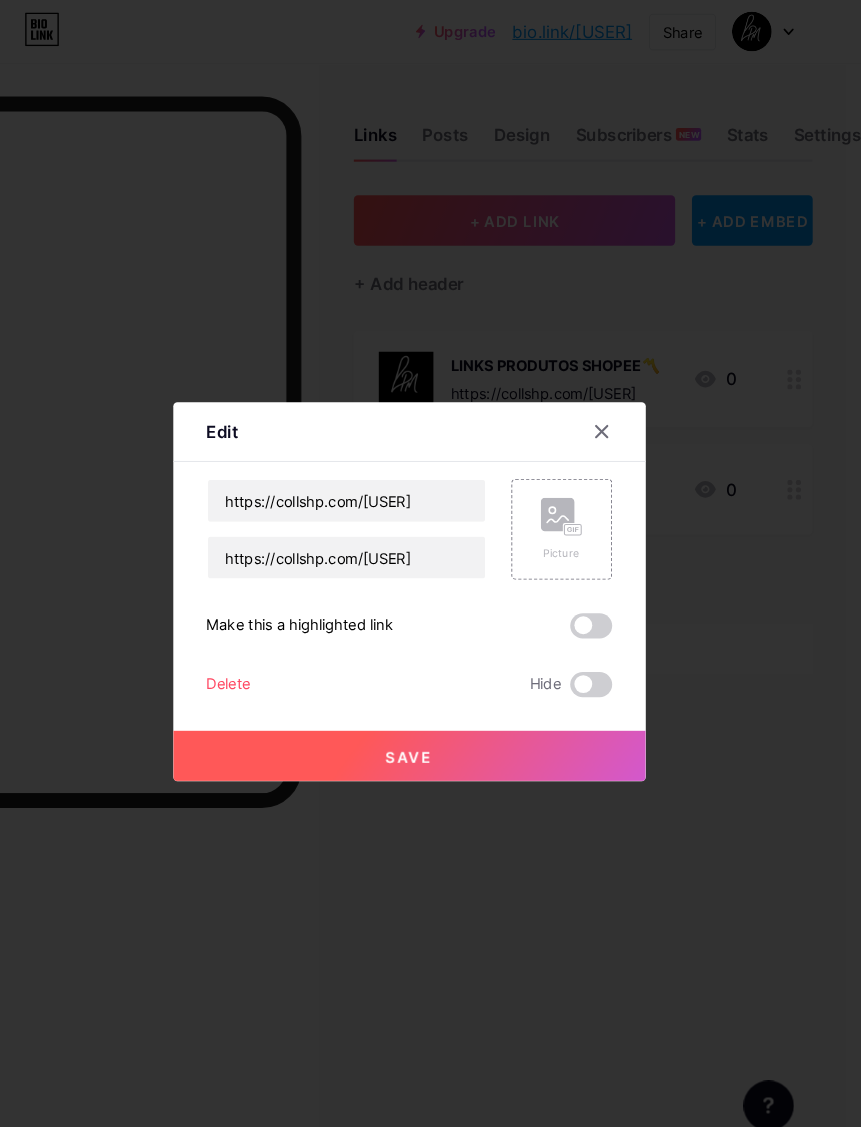 click at bounding box center [626, 411] 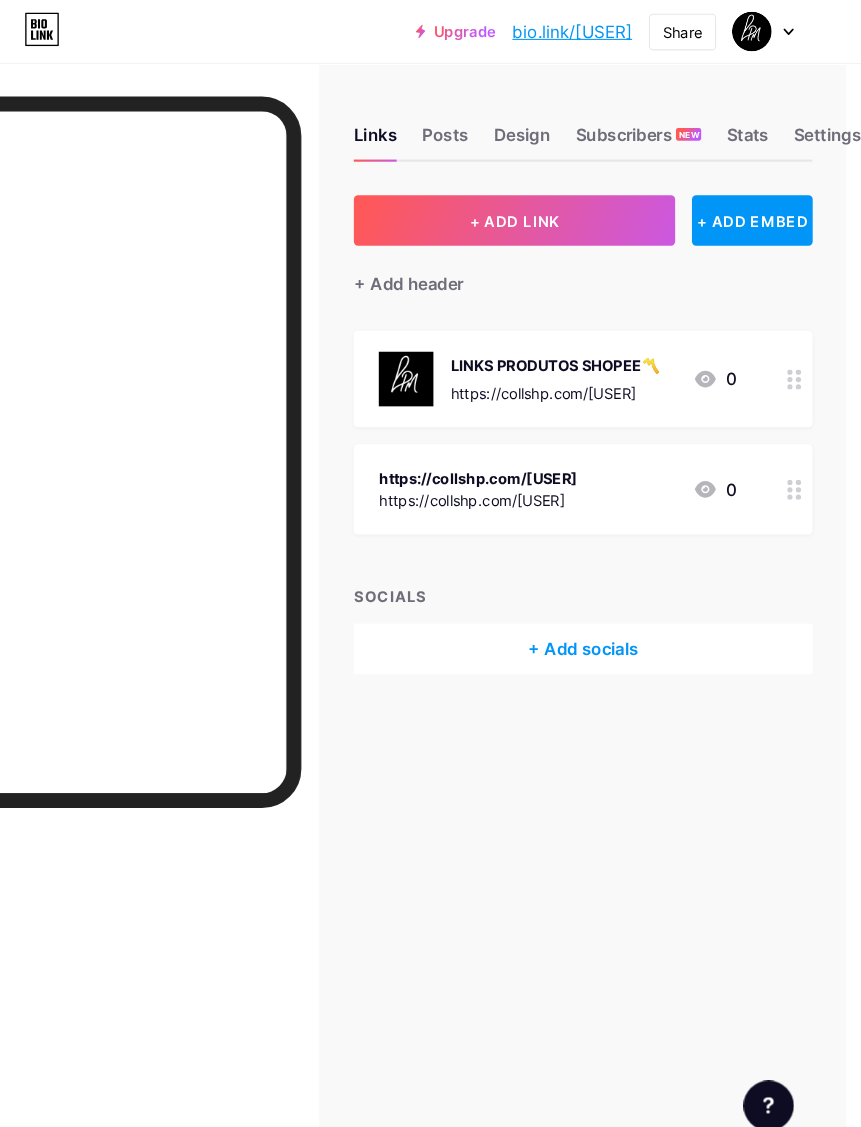click 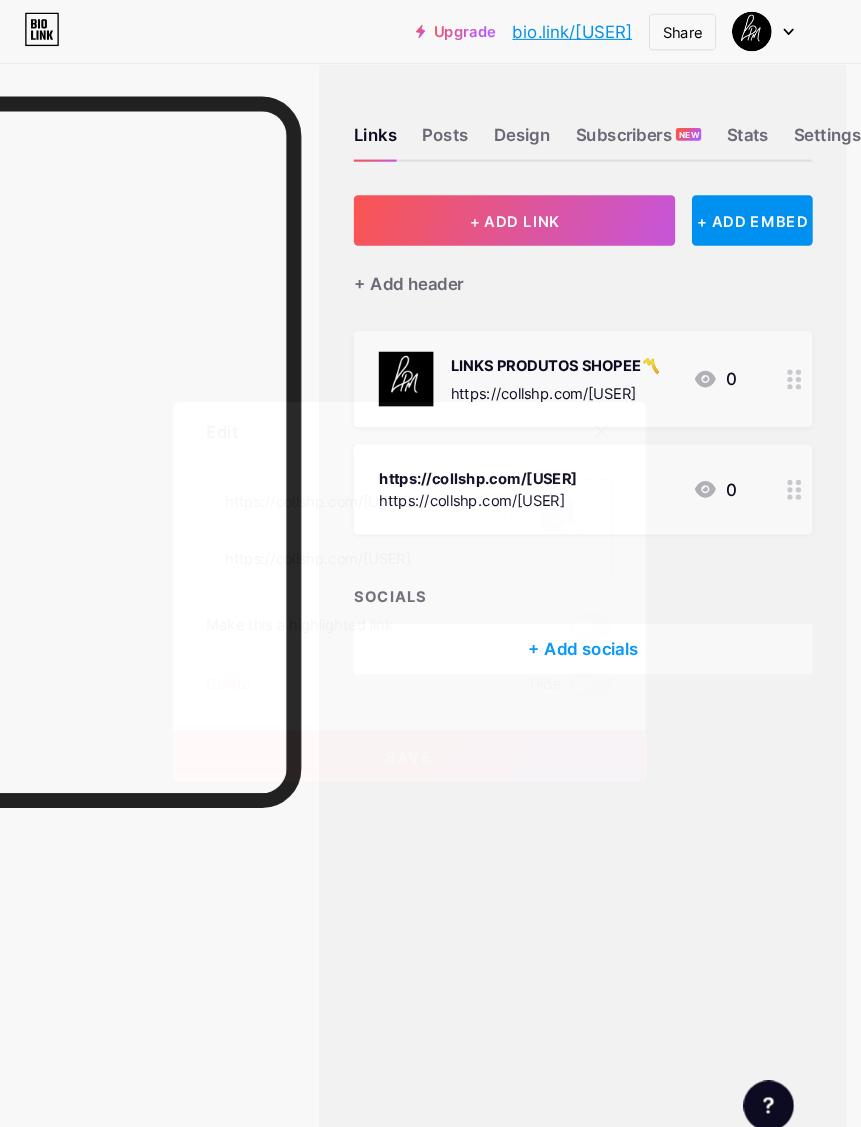 click at bounding box center [430, 563] 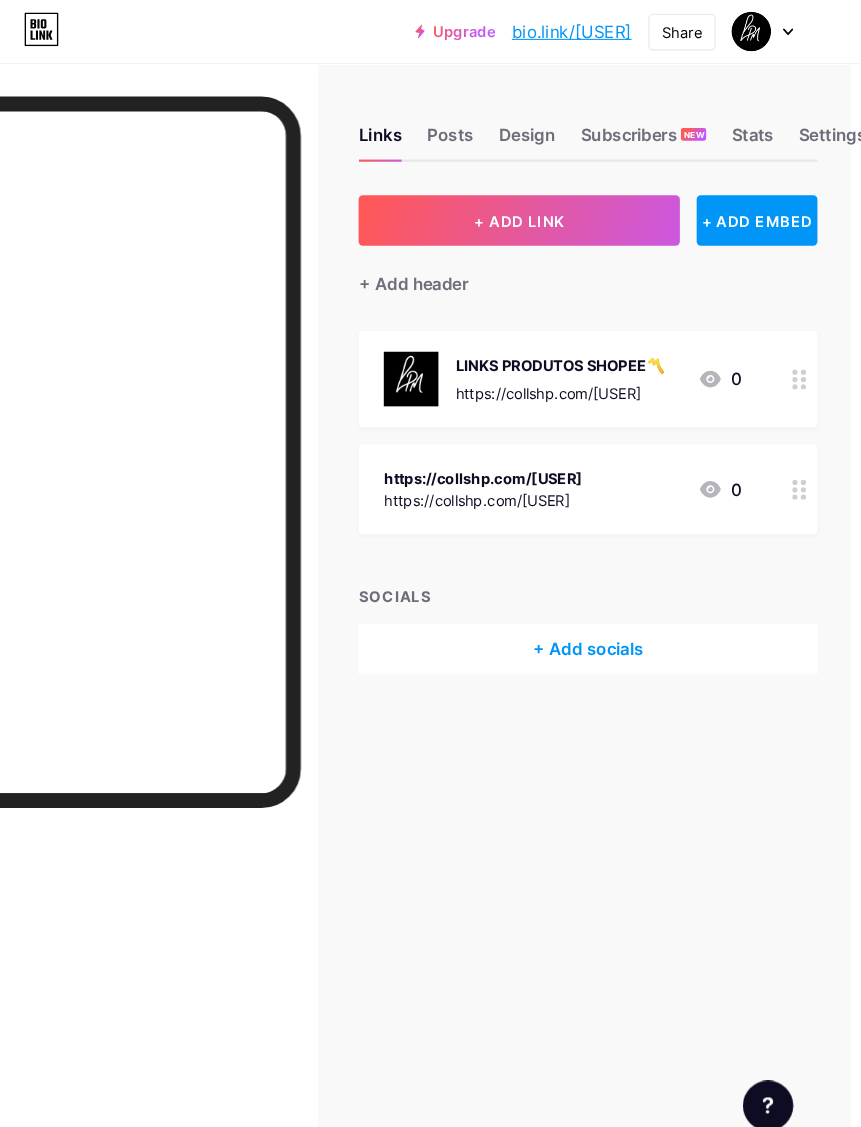 scroll, scrollTop: 0, scrollLeft: 10, axis: horizontal 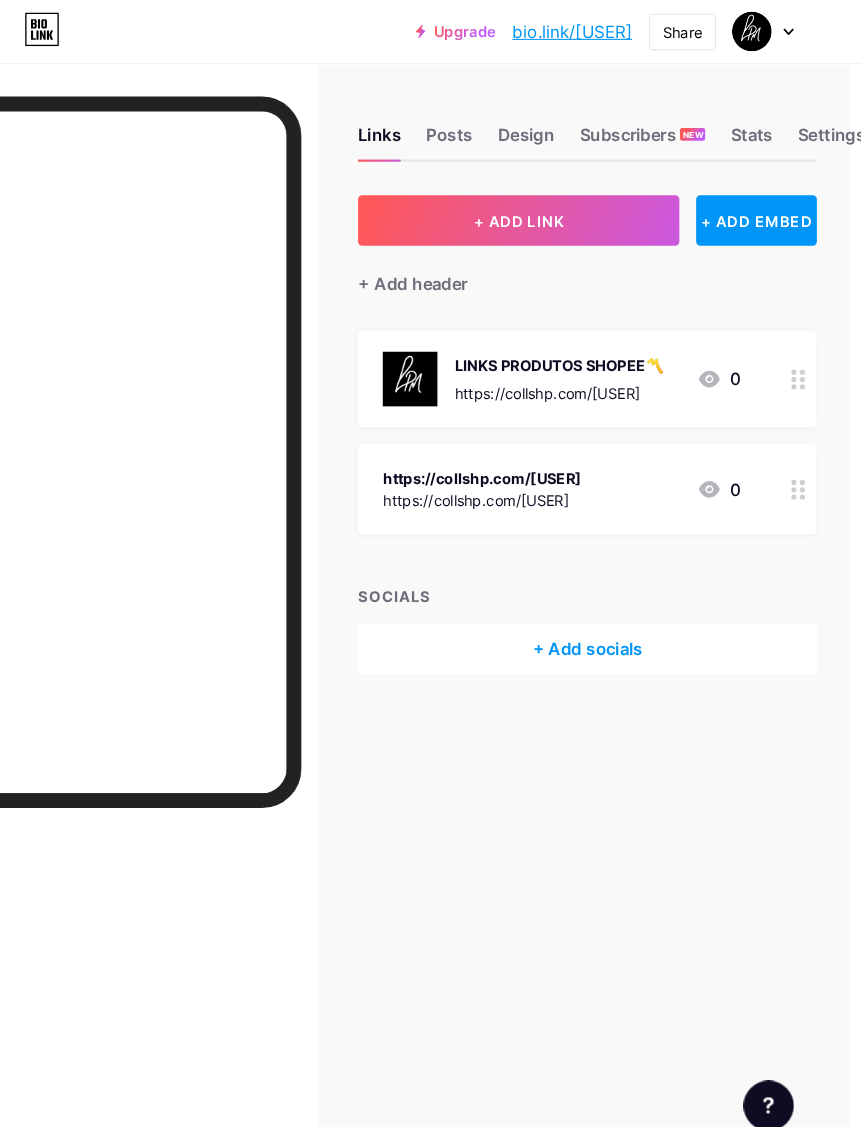 click on "+ ADD LINK" at bounding box center [535, 210] 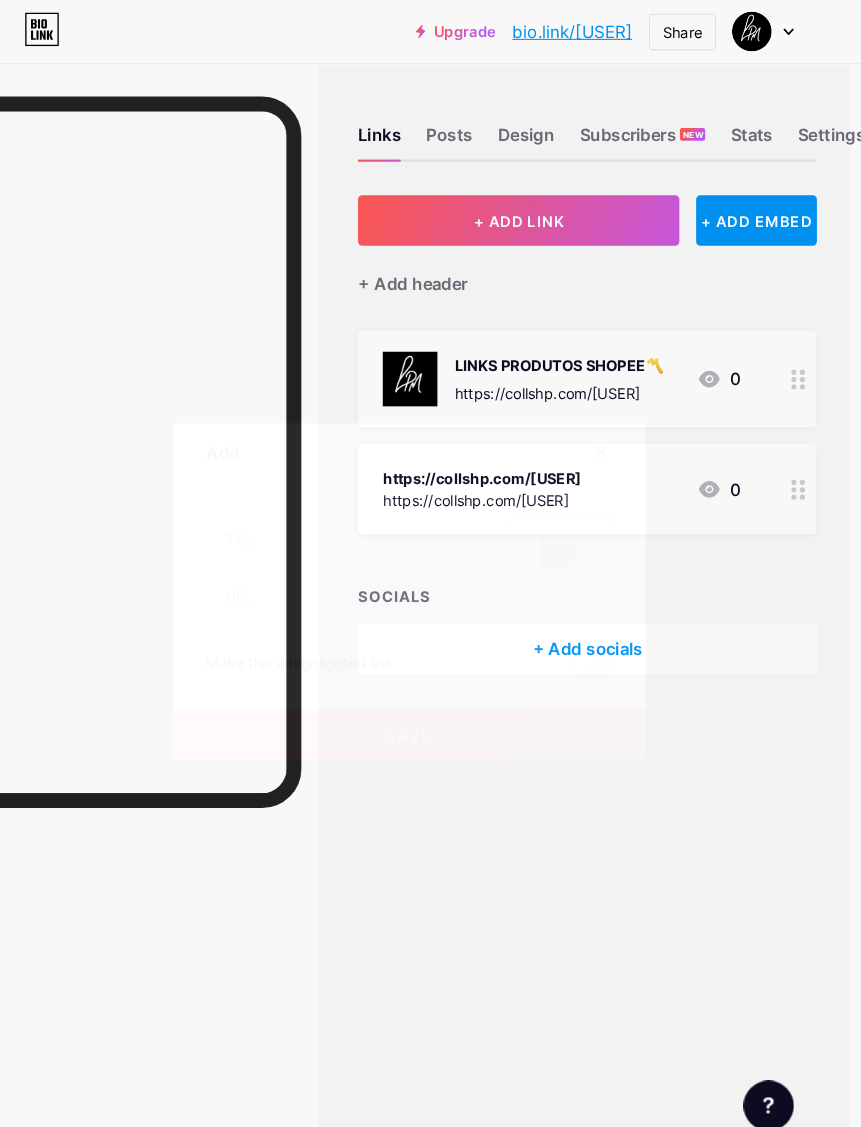 click at bounding box center [626, 431] 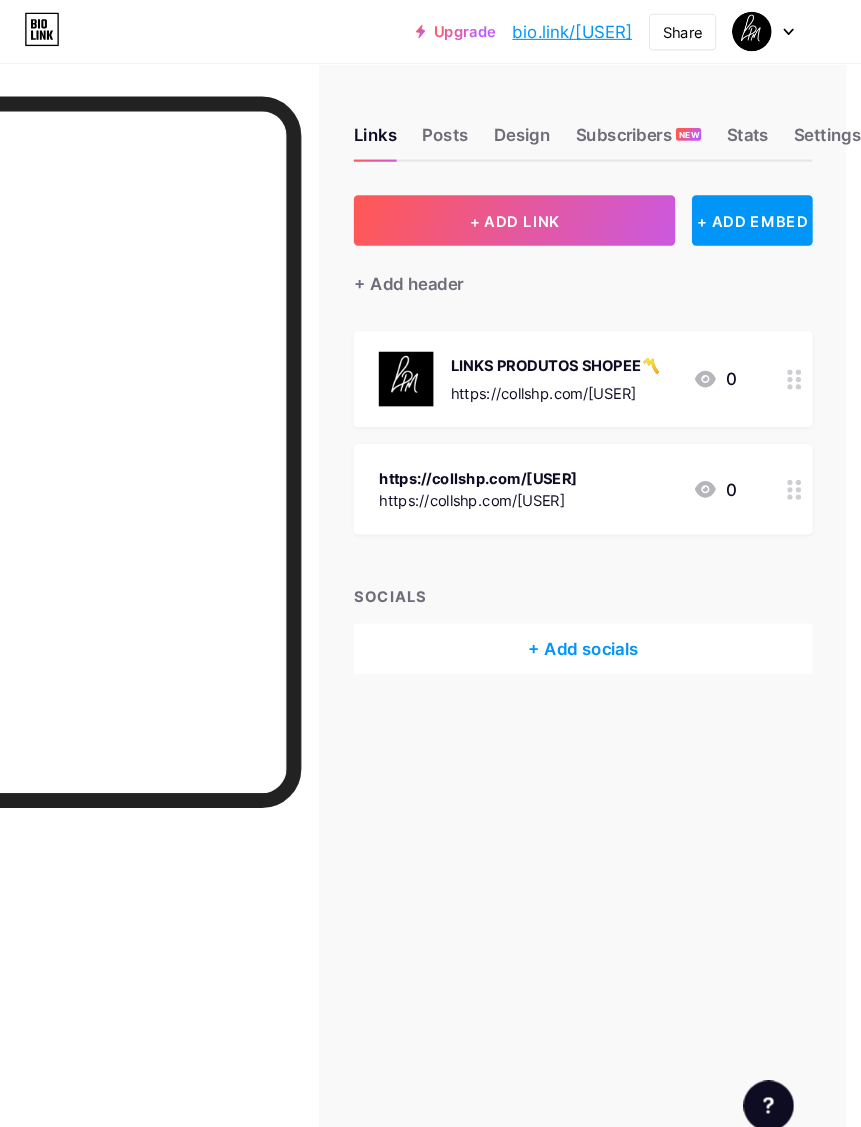 scroll, scrollTop: 0, scrollLeft: 16, axis: horizontal 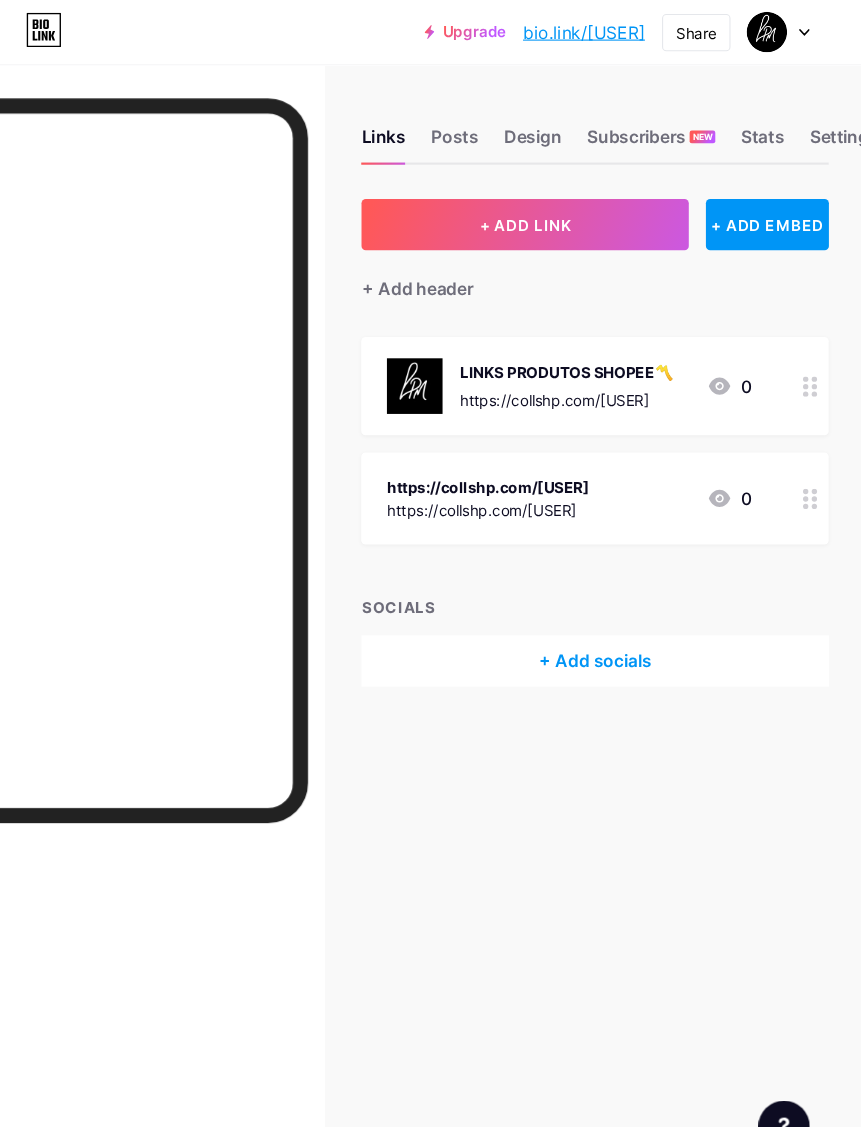 click 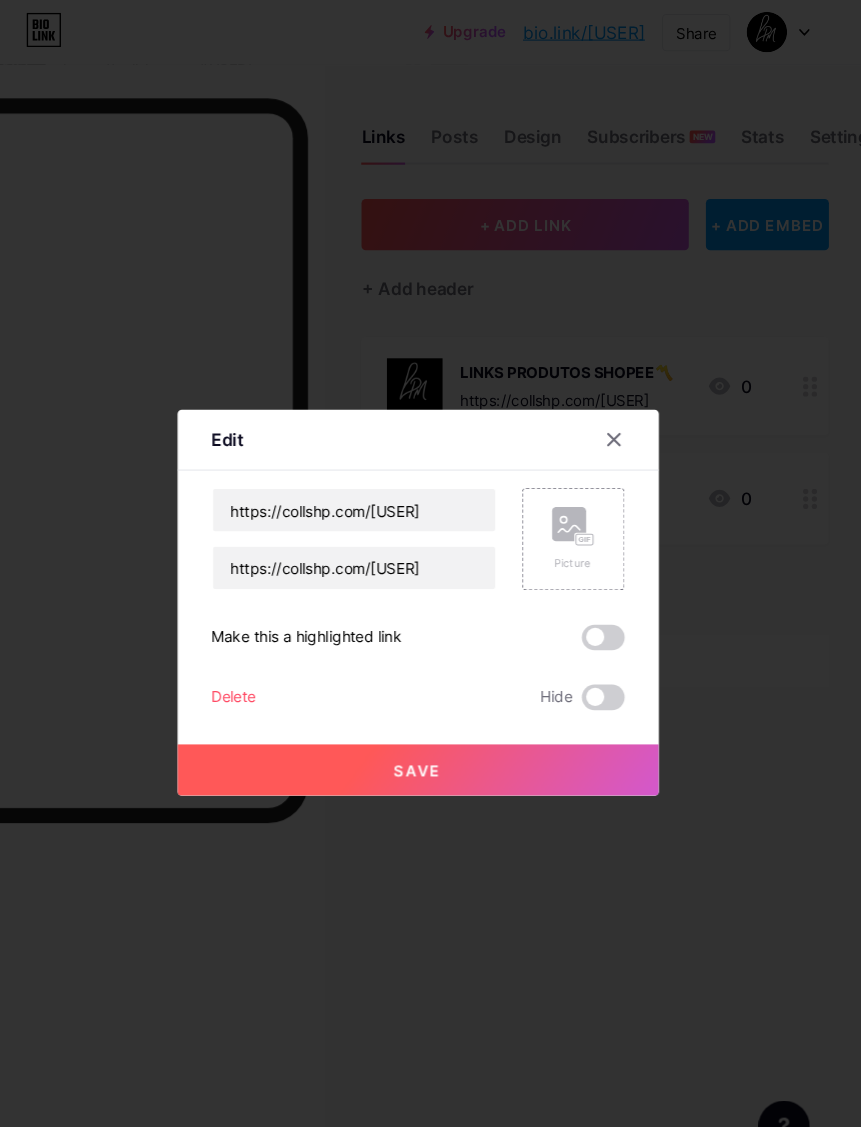 click at bounding box center [614, 411] 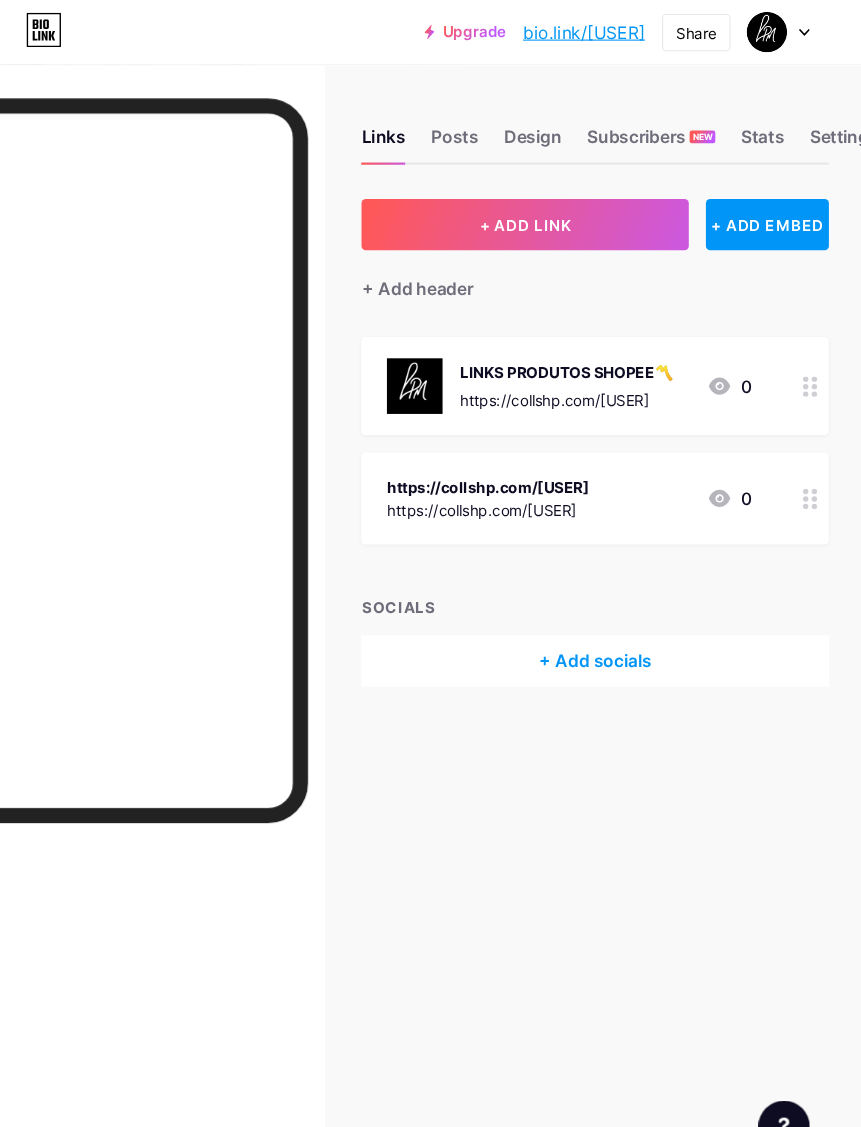 click on "Links
Posts
Design
Subscribers
NEW
Stats
Settings       + ADD LINK     + ADD EMBED
+ Add header
LINKS PRODUTOS SHOPEE〽️
https://collshp.com/[USER]
0
https://collshp.com/[USER]
https://collshp.com/[USER]
0
SOCIALS     + Add socials                       Feature requests             Help center         Contact support" at bounding box center [416, 401] 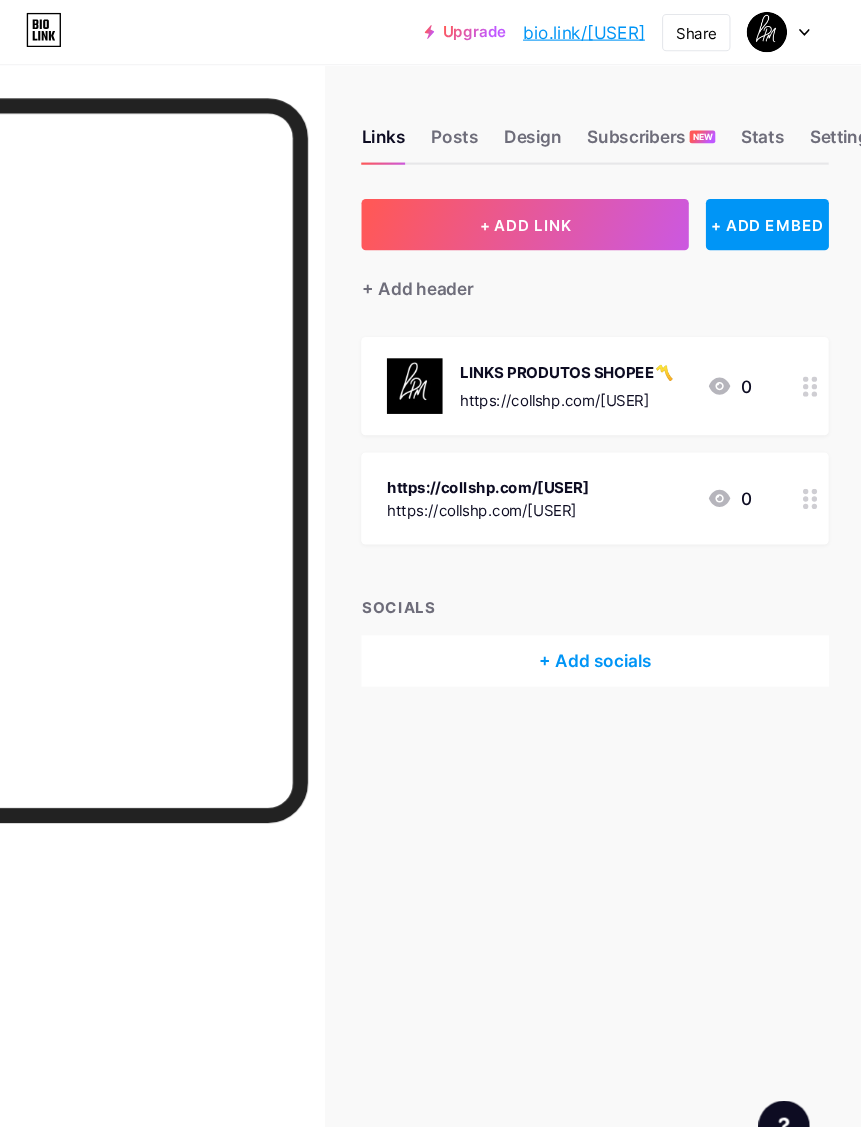 click on "Posts" at bounding box center [465, 134] 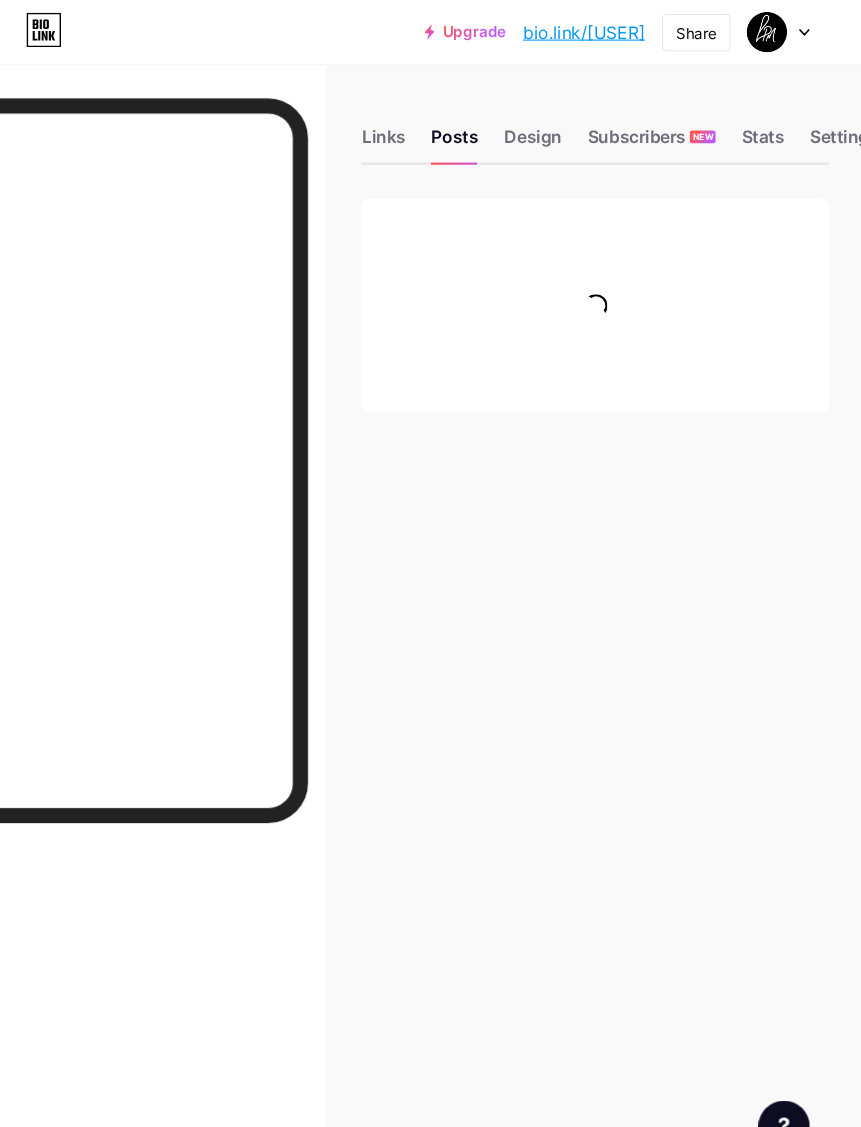 scroll, scrollTop: 0, scrollLeft: 0, axis: both 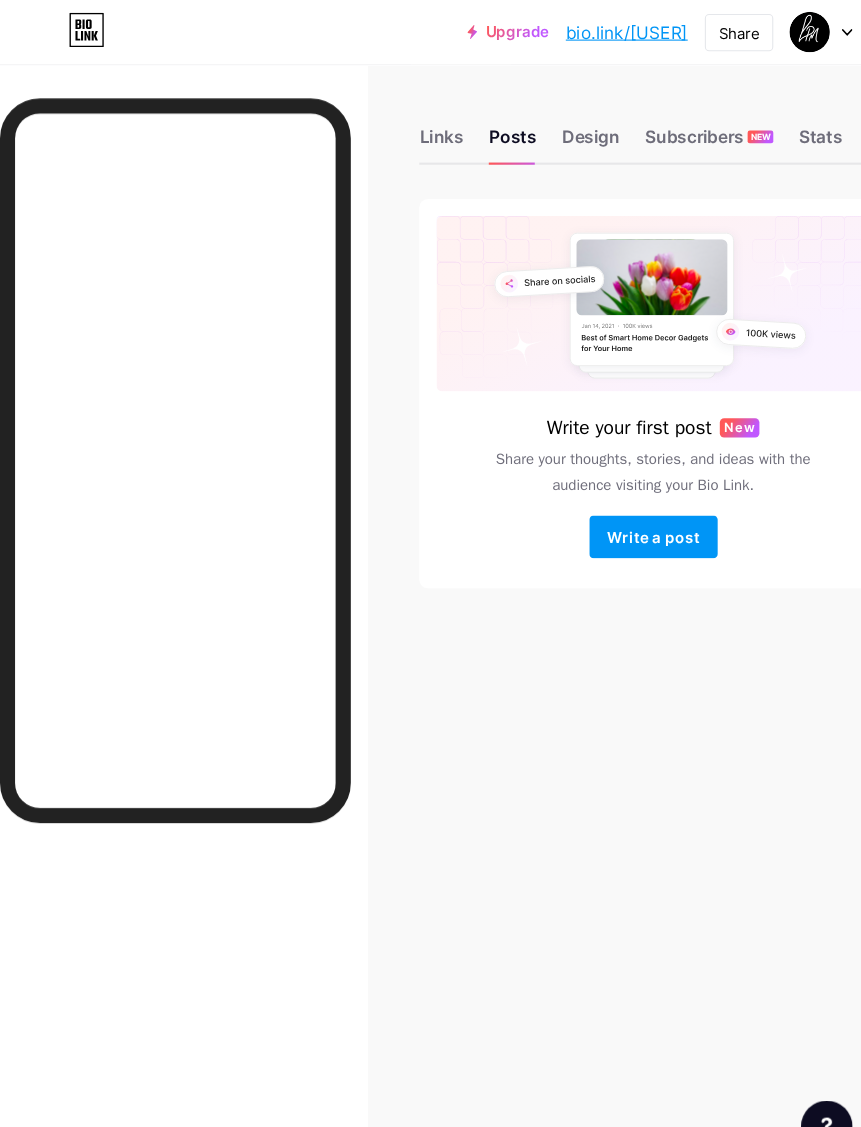 click on "Design" at bounding box center [552, 134] 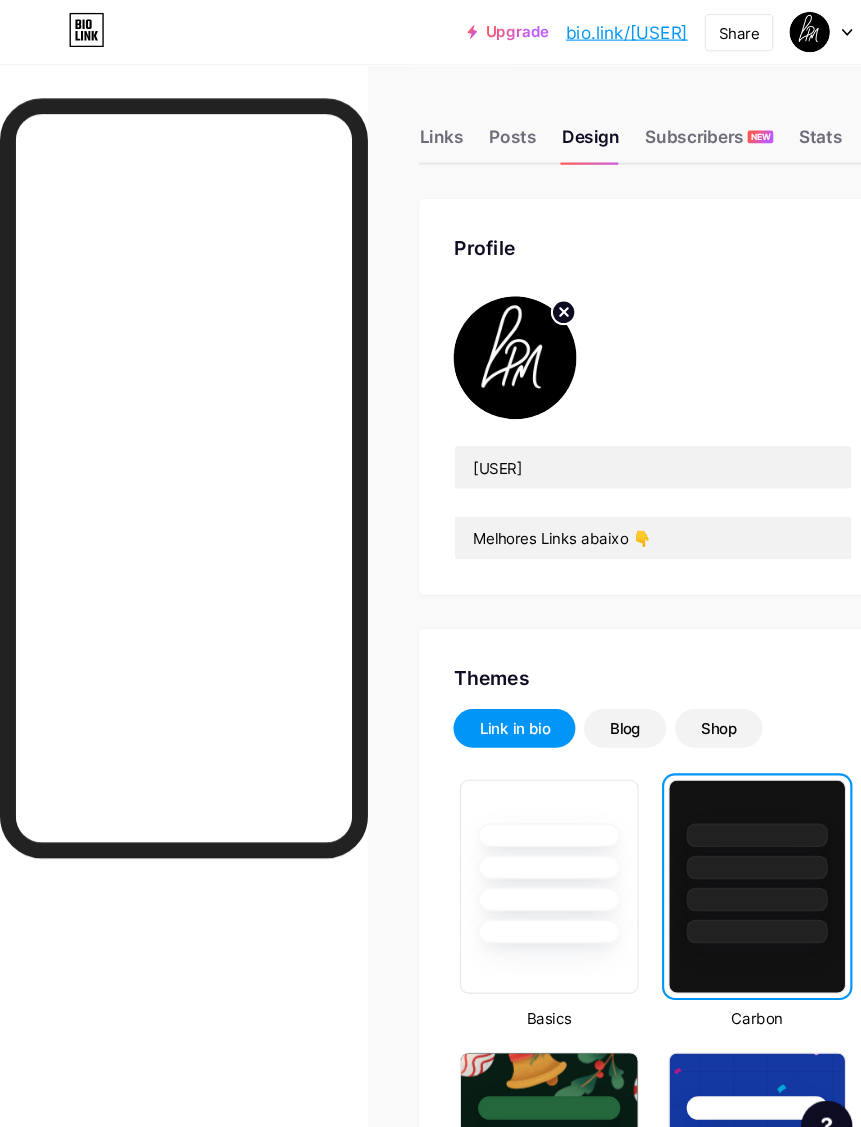 click on "Links" at bounding box center [412, 134] 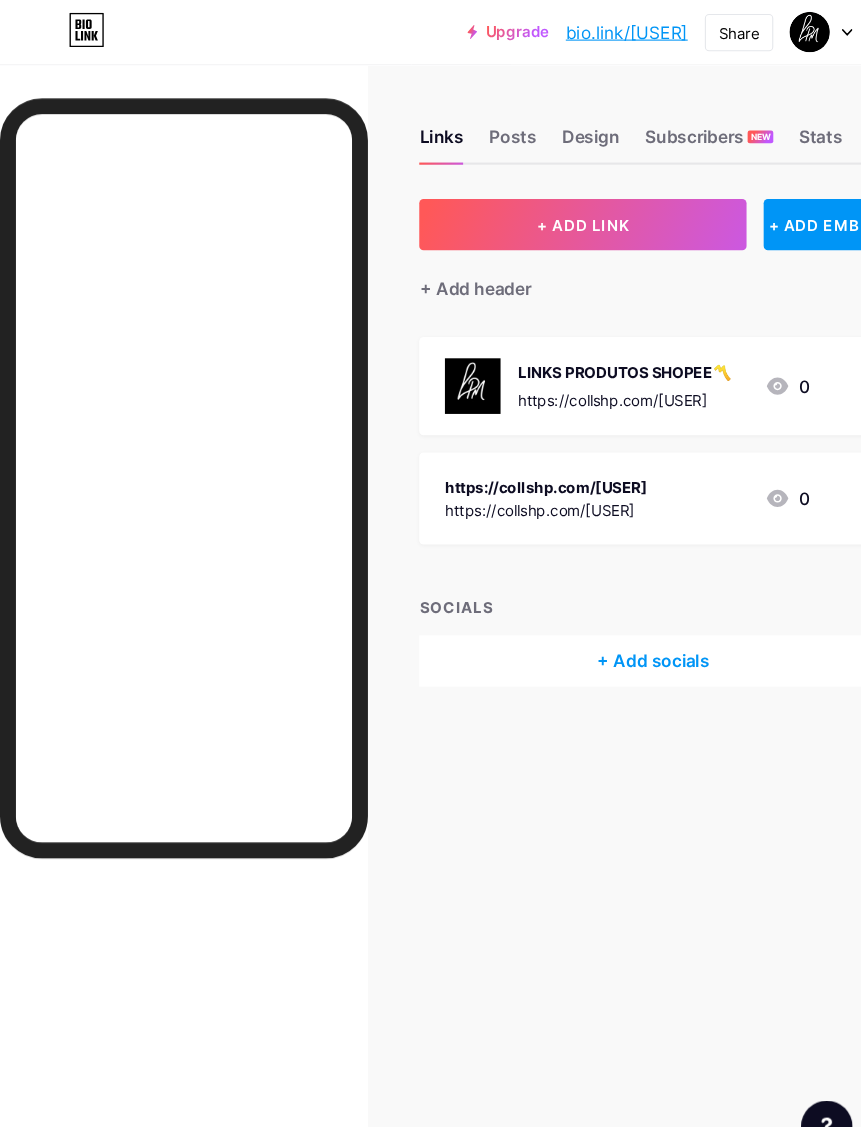 click on "+ ADD LINK     + ADD EMBED
+ Add header
LINKS PRODUTOS SHOPEE〽️
https://collshp.com/[USER]
0
https://collshp.com/[USER]
https://collshp.com/[USER]
0
SOCIALS     + Add socials" at bounding box center (610, 414) 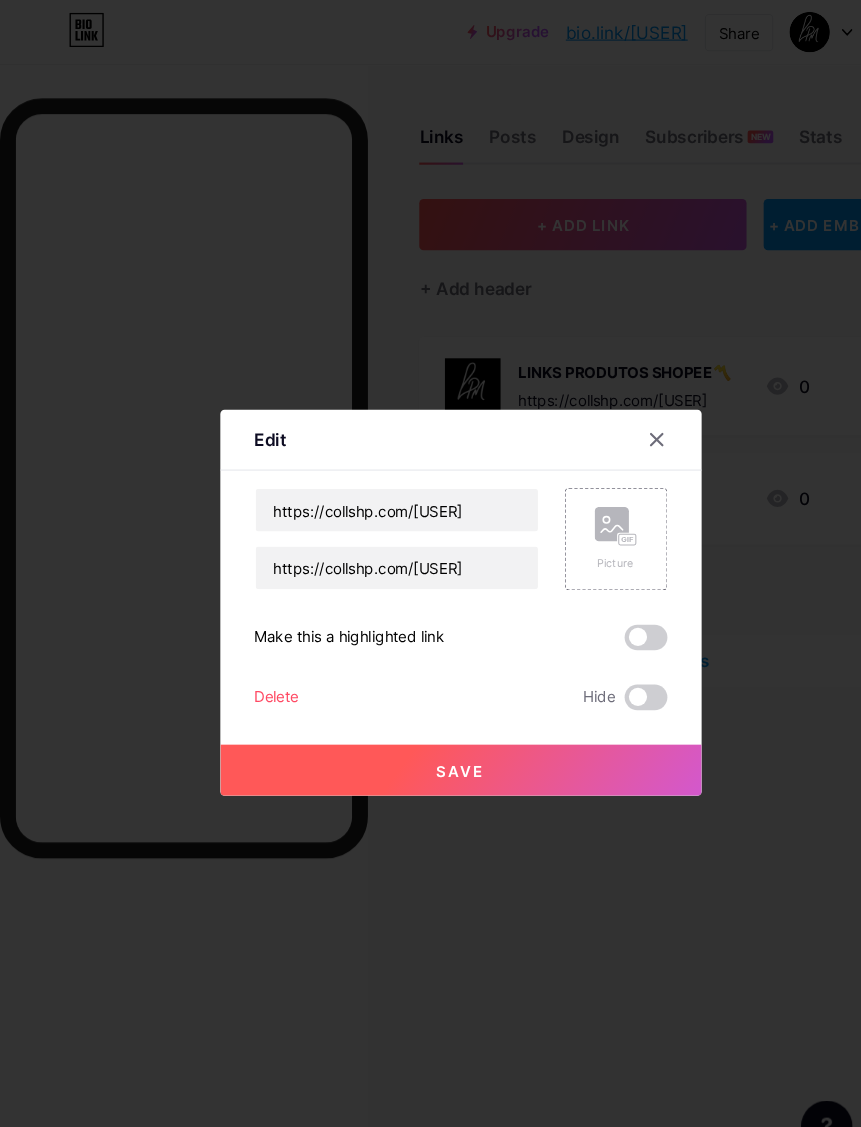 click at bounding box center (626, 411) 